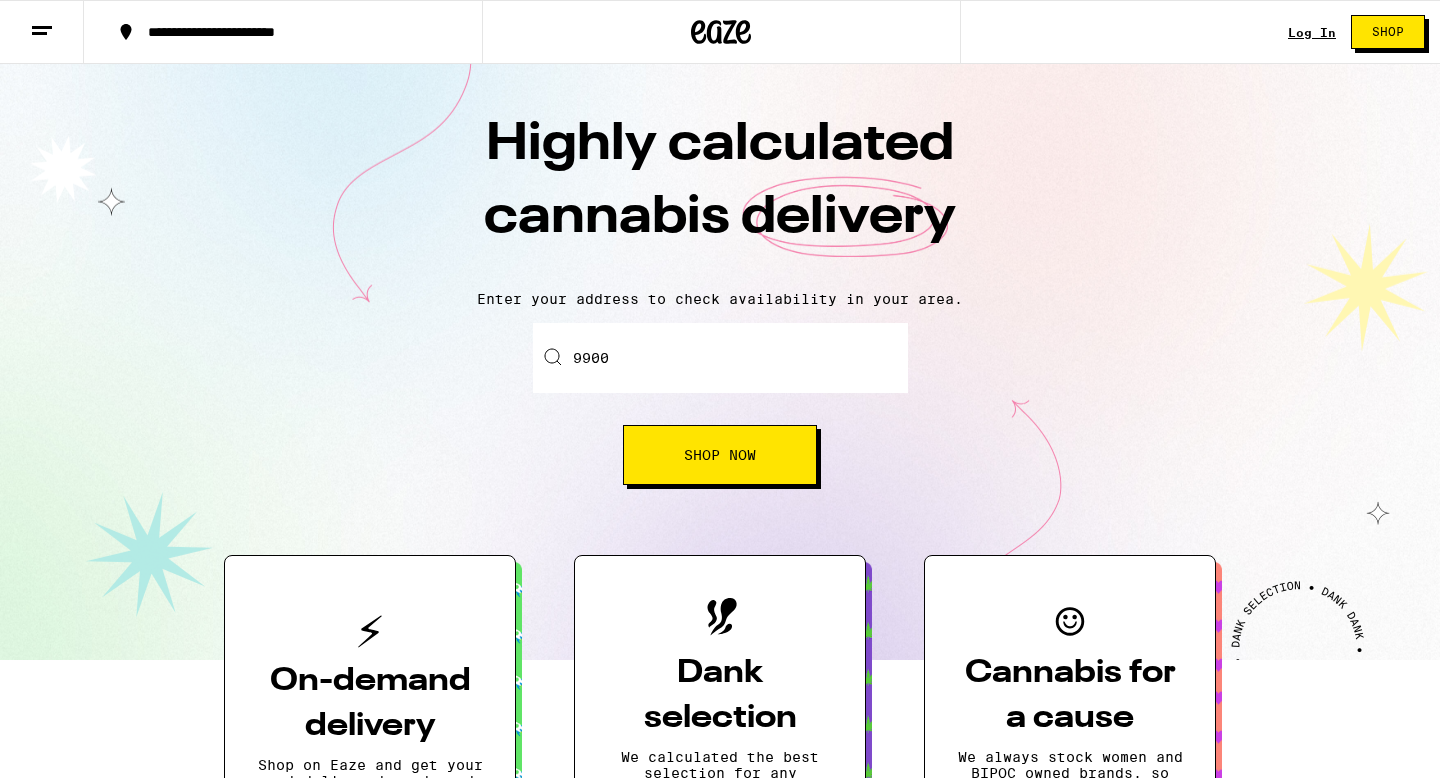 scroll, scrollTop: 0, scrollLeft: 0, axis: both 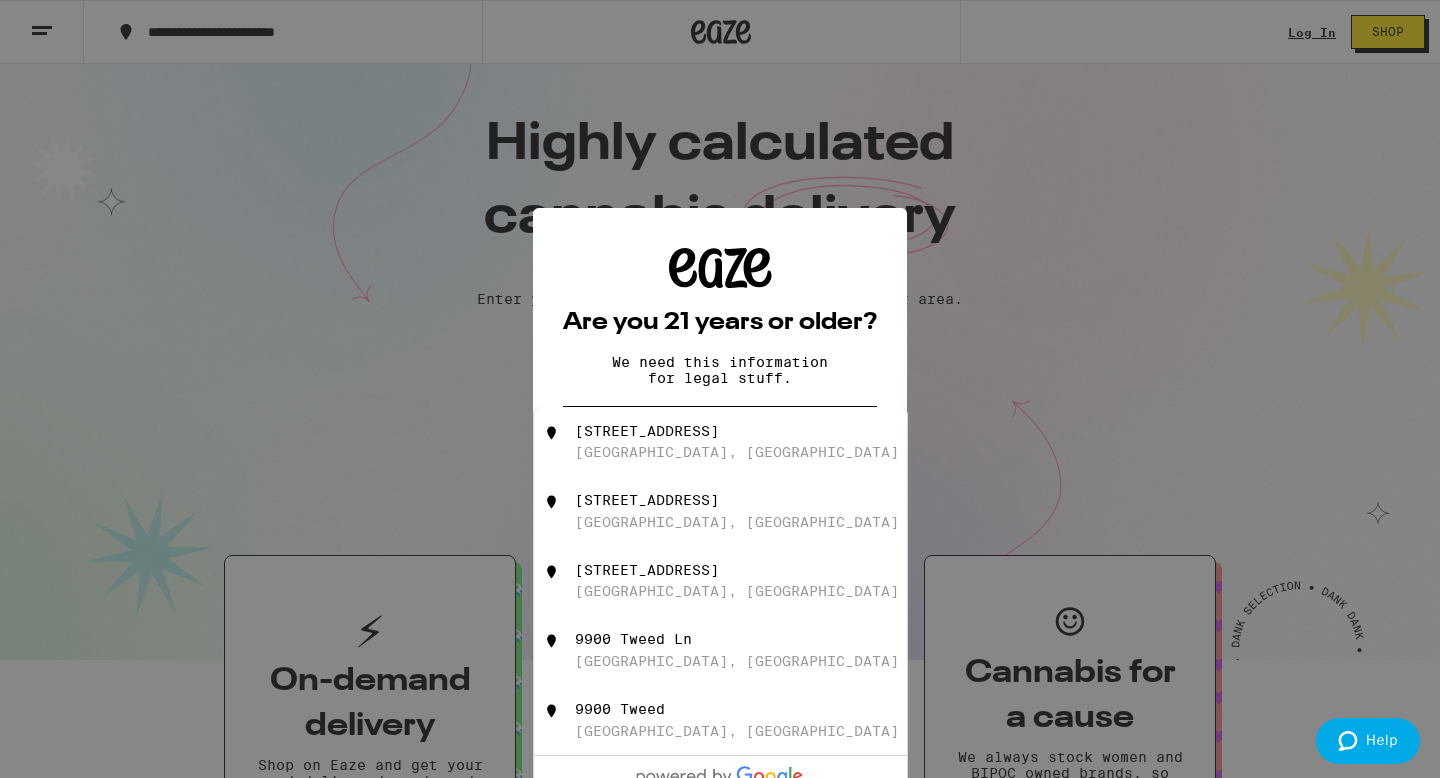 click on "[STREET_ADDRESS][PERSON_NAME]" at bounding box center [753, 442] 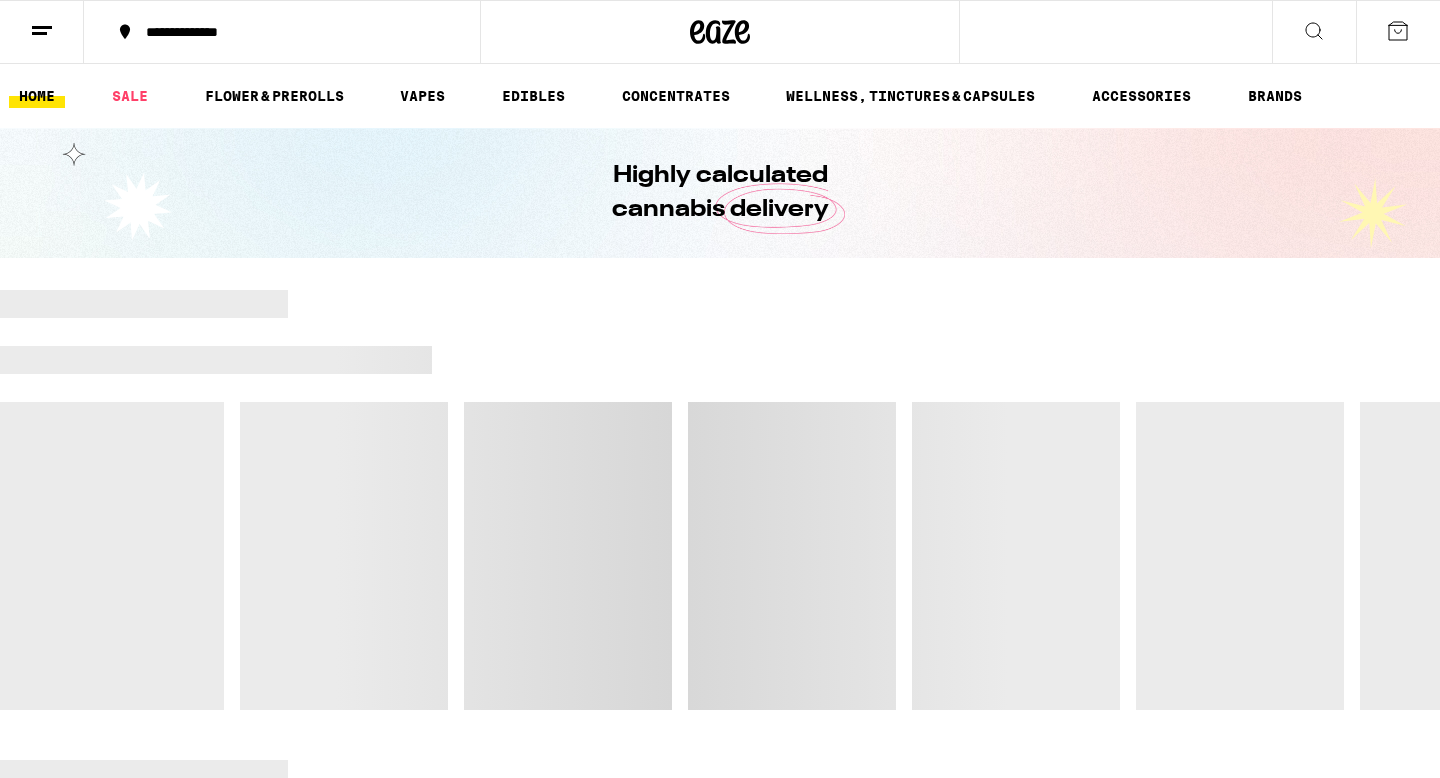 click at bounding box center [720, 500] 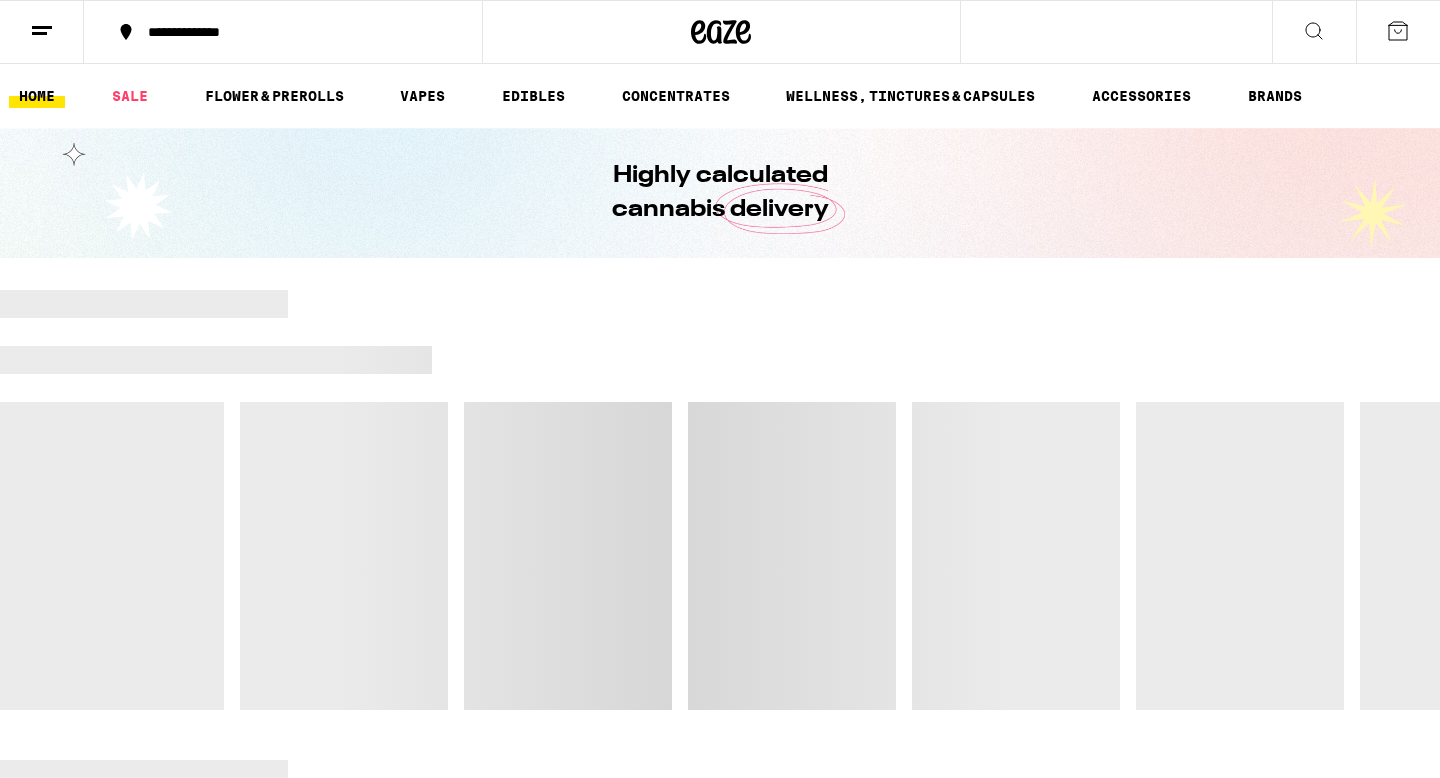 scroll, scrollTop: 0, scrollLeft: 0, axis: both 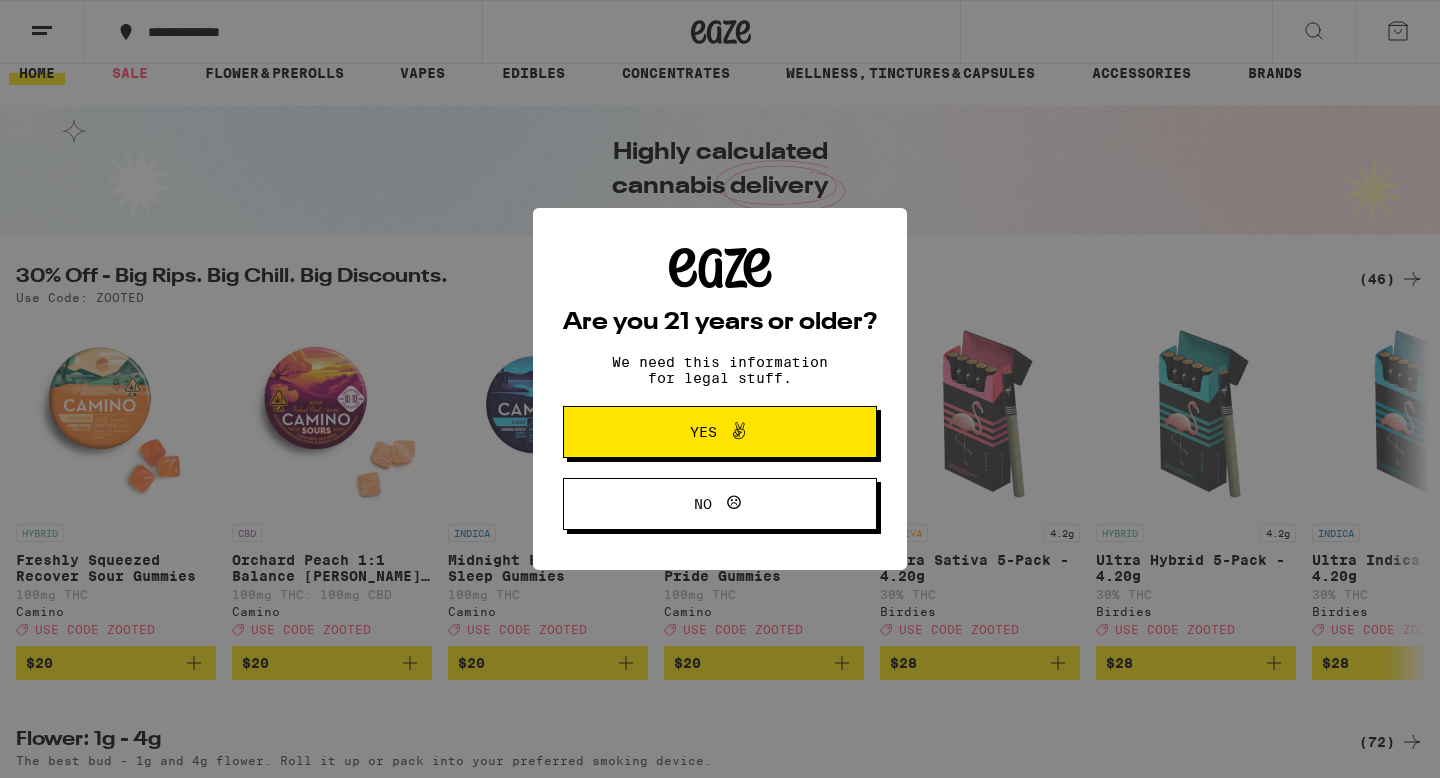 click on "Yes" at bounding box center (720, 432) 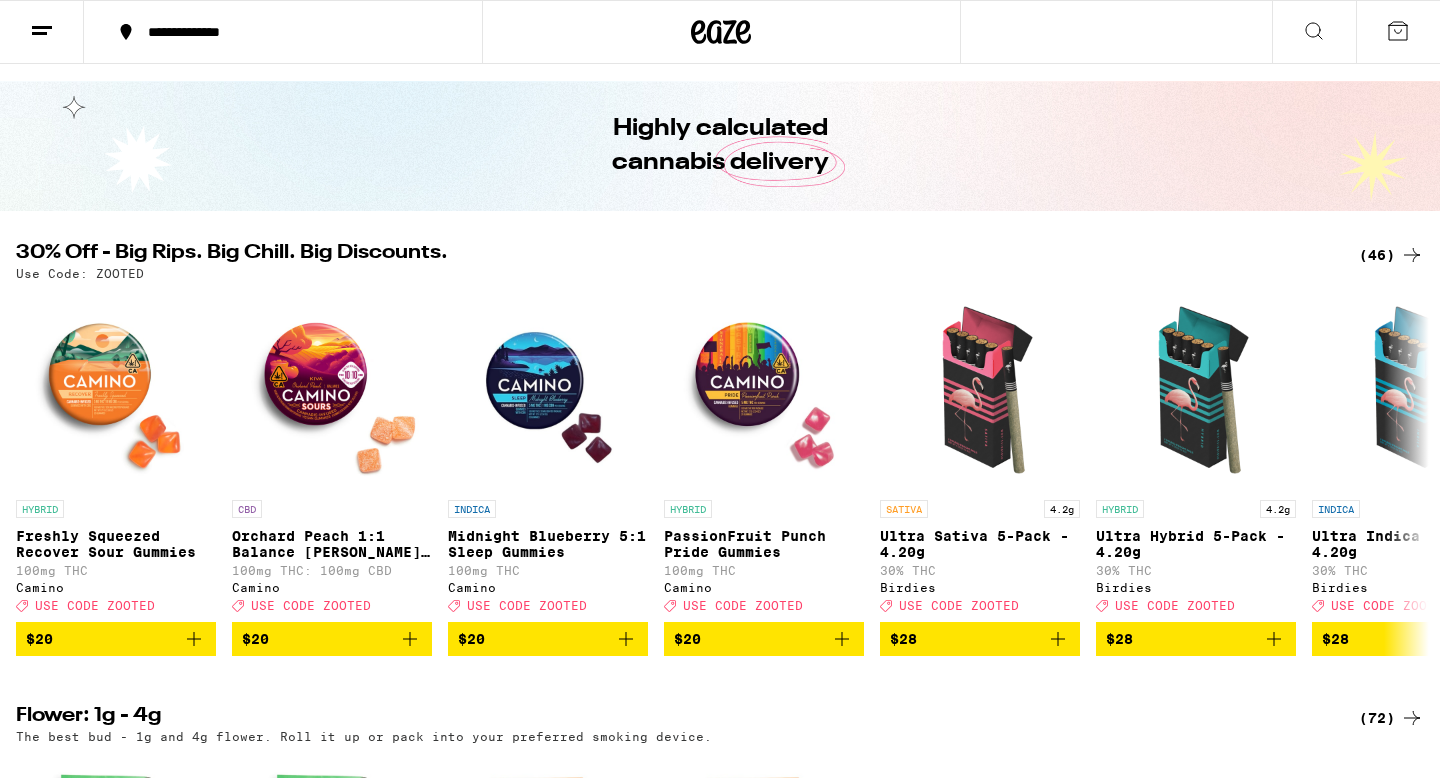 scroll, scrollTop: 49, scrollLeft: 0, axis: vertical 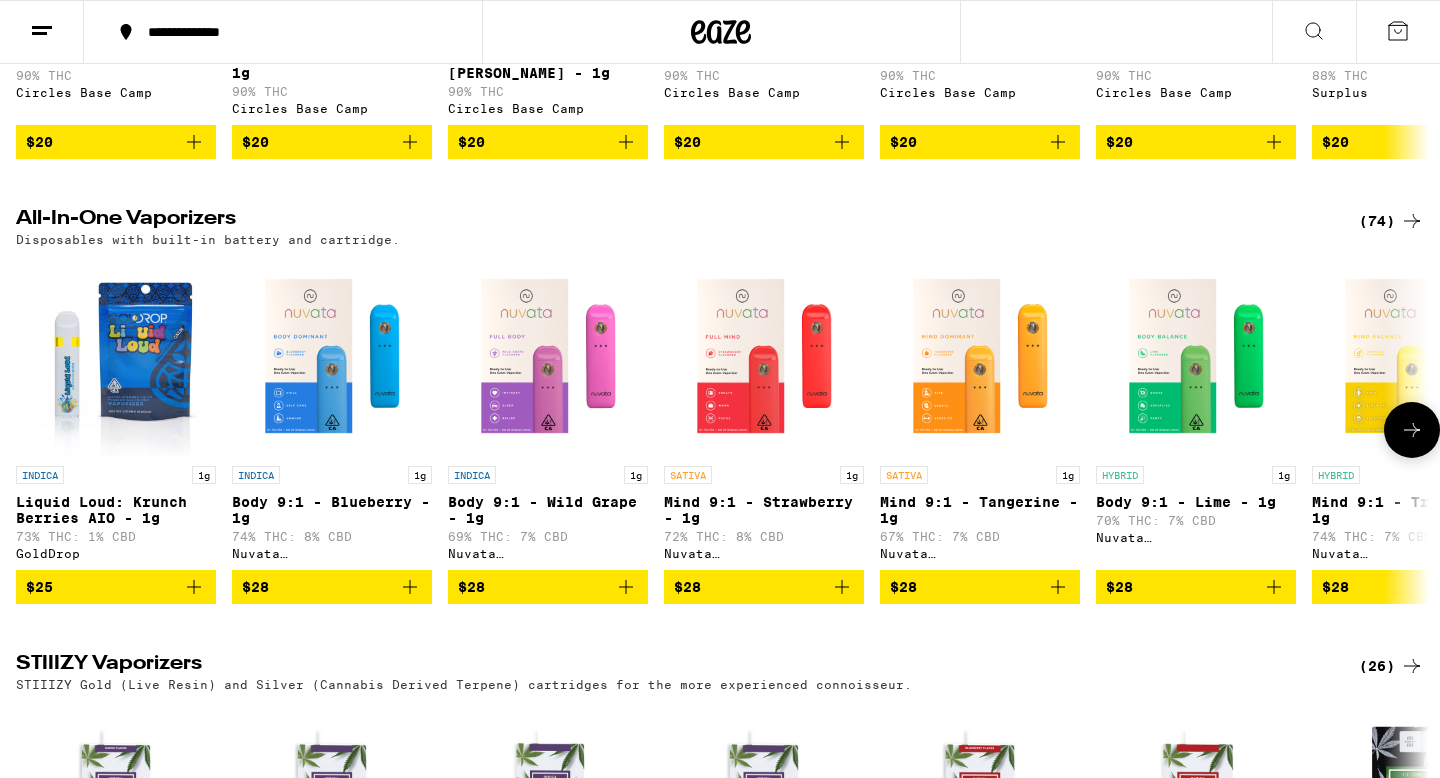 click at bounding box center [332, 356] 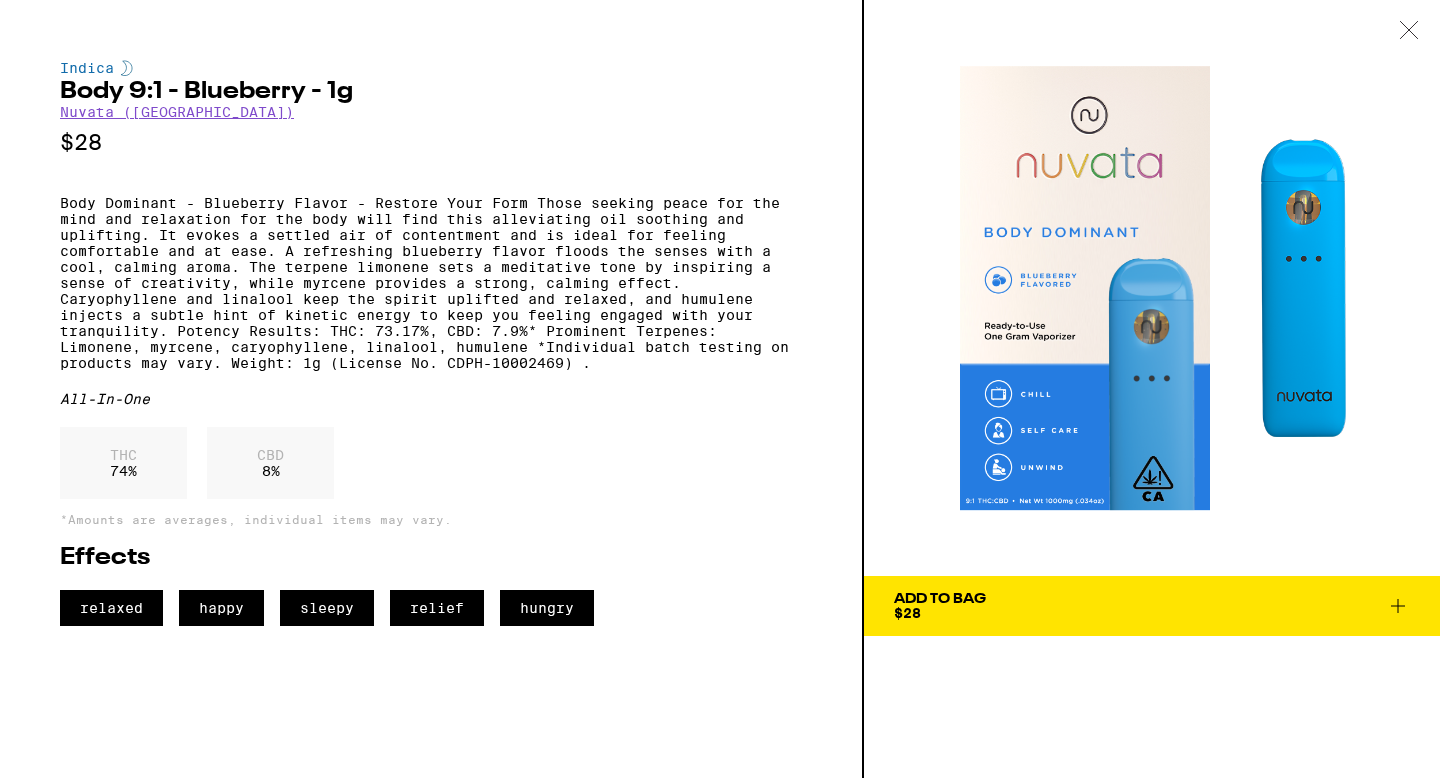 click on "Add To Bag $28" at bounding box center [1152, 606] 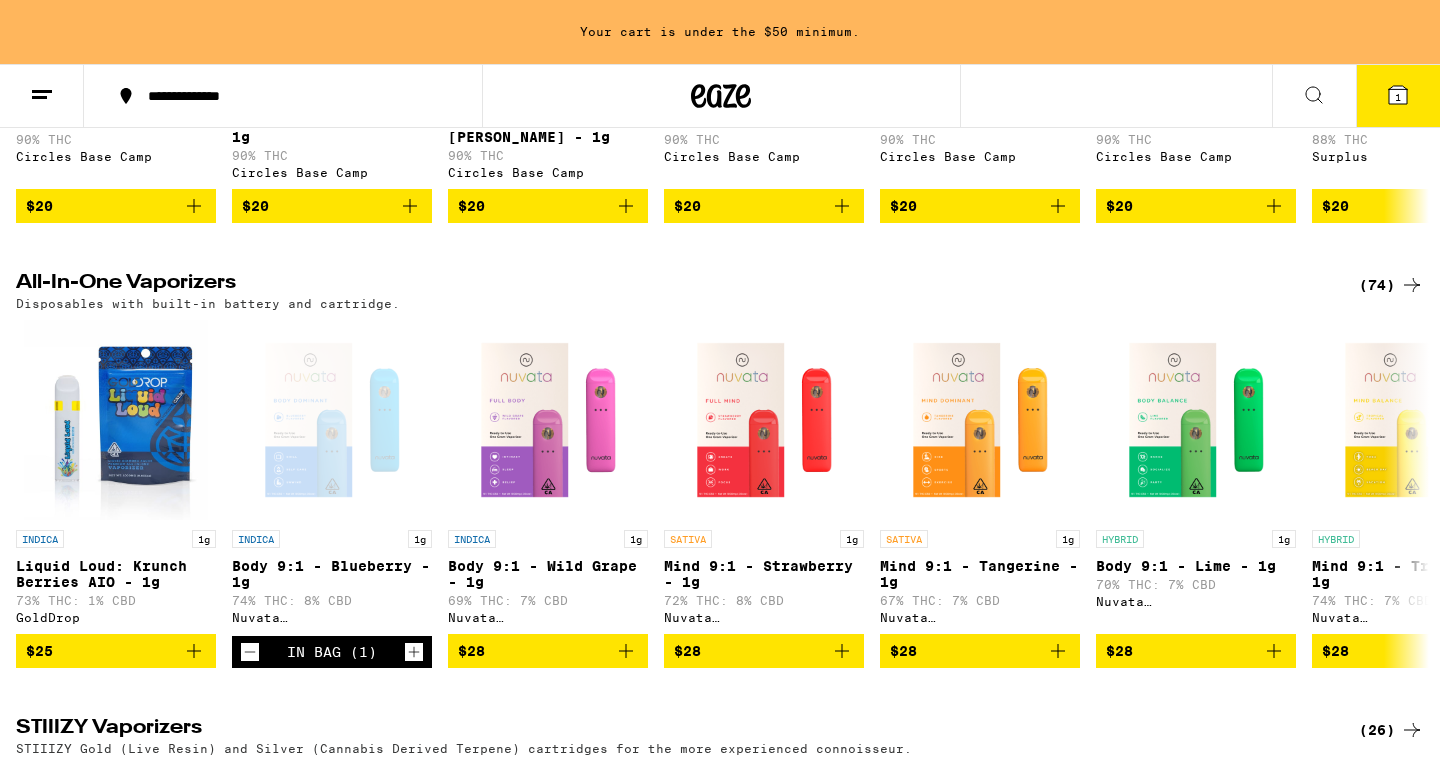 scroll, scrollTop: 1946, scrollLeft: 0, axis: vertical 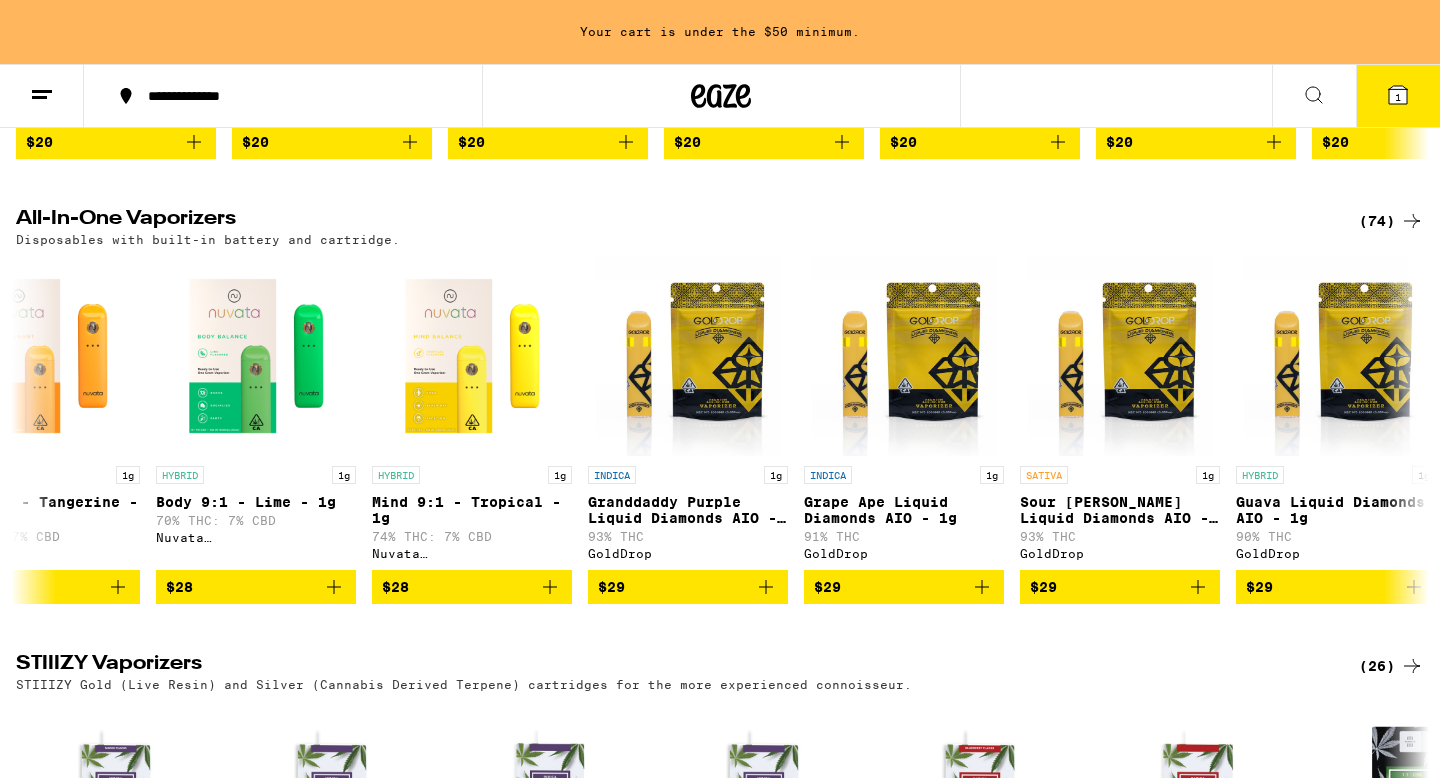click at bounding box center (688, 356) 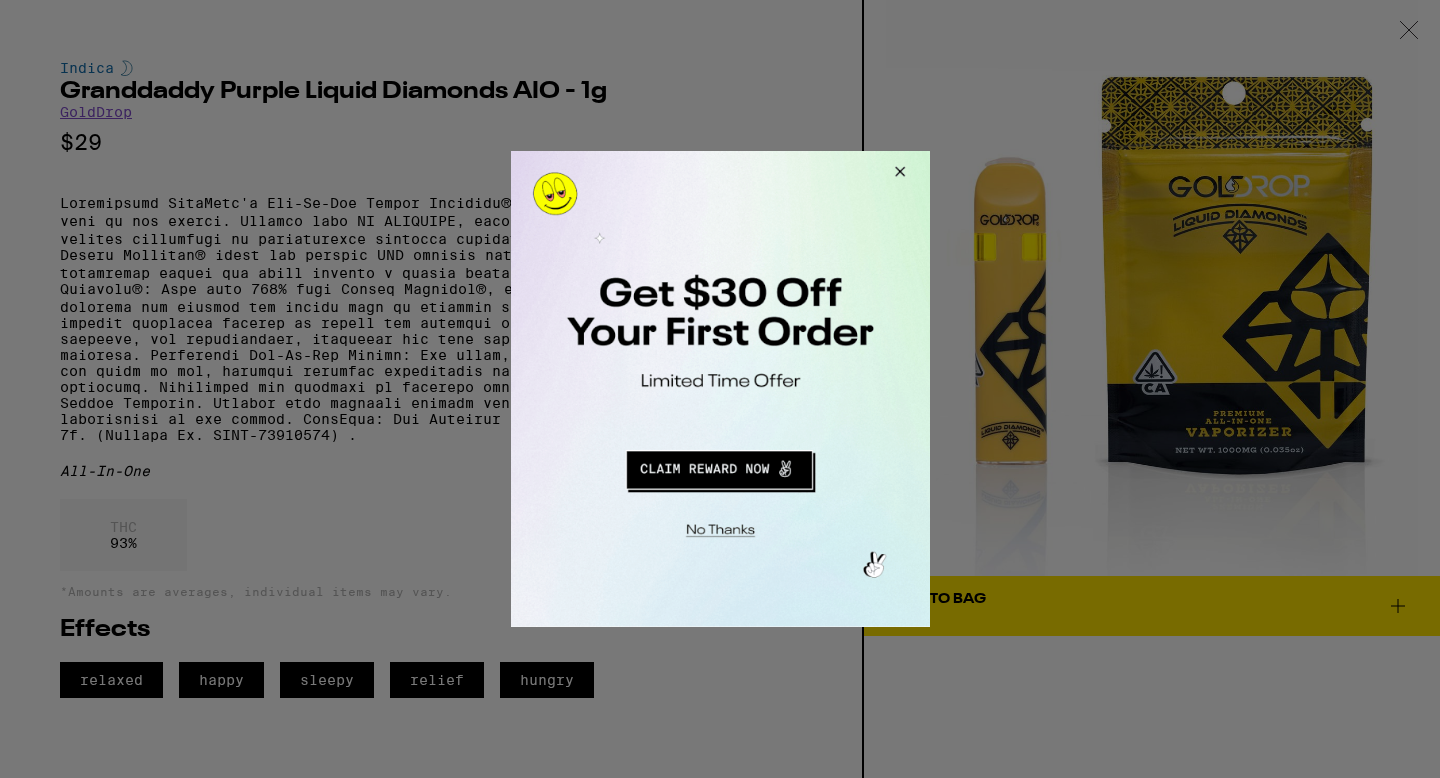 click at bounding box center [720, 389] 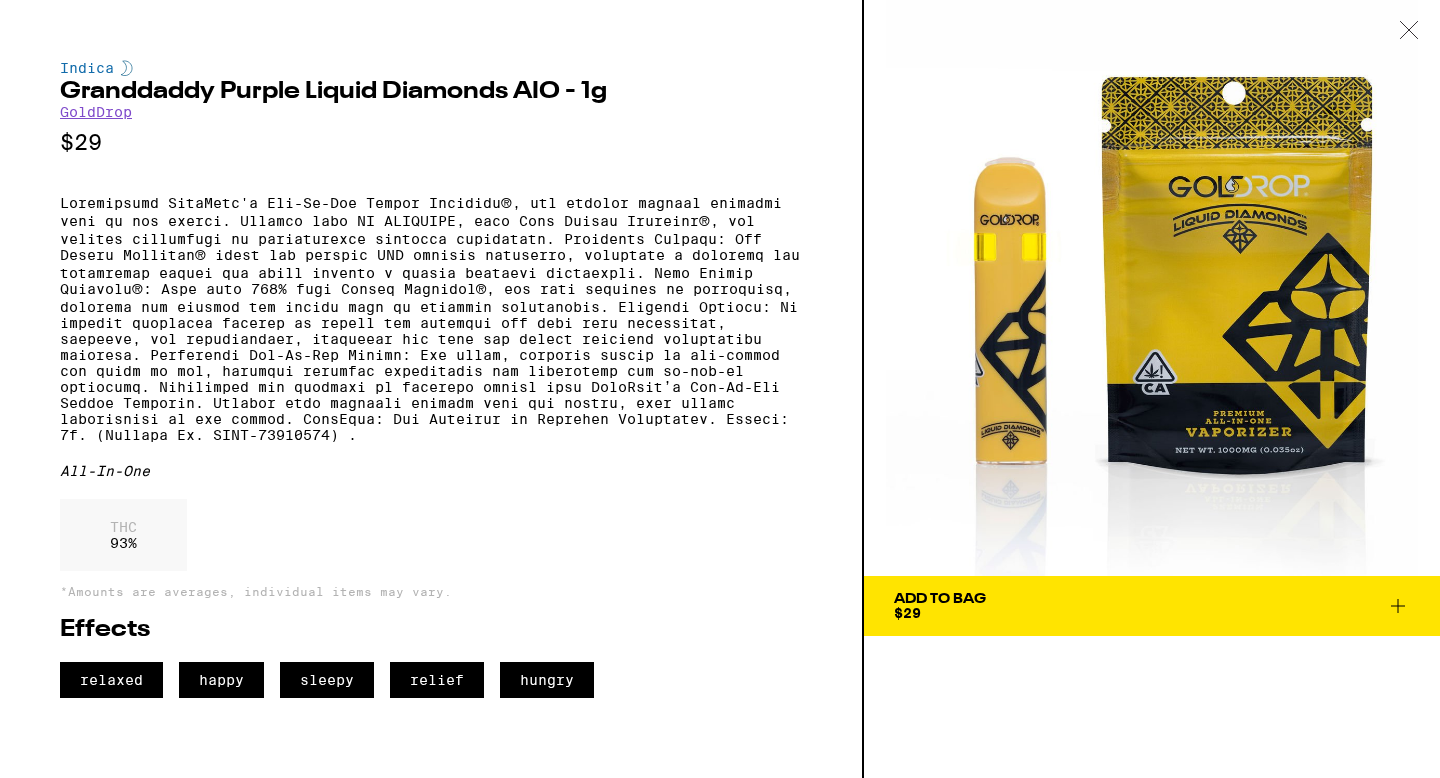 click 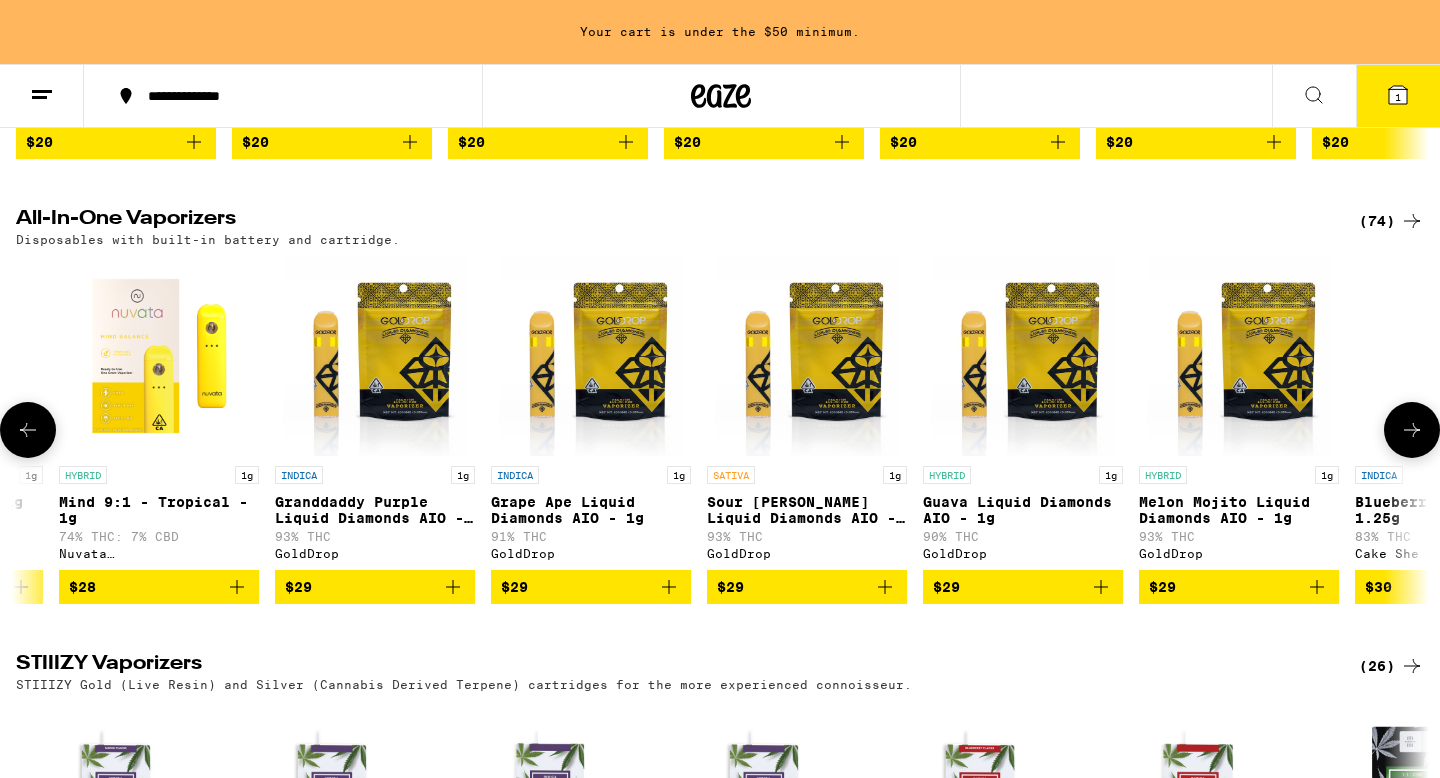 scroll, scrollTop: 0, scrollLeft: 1269, axis: horizontal 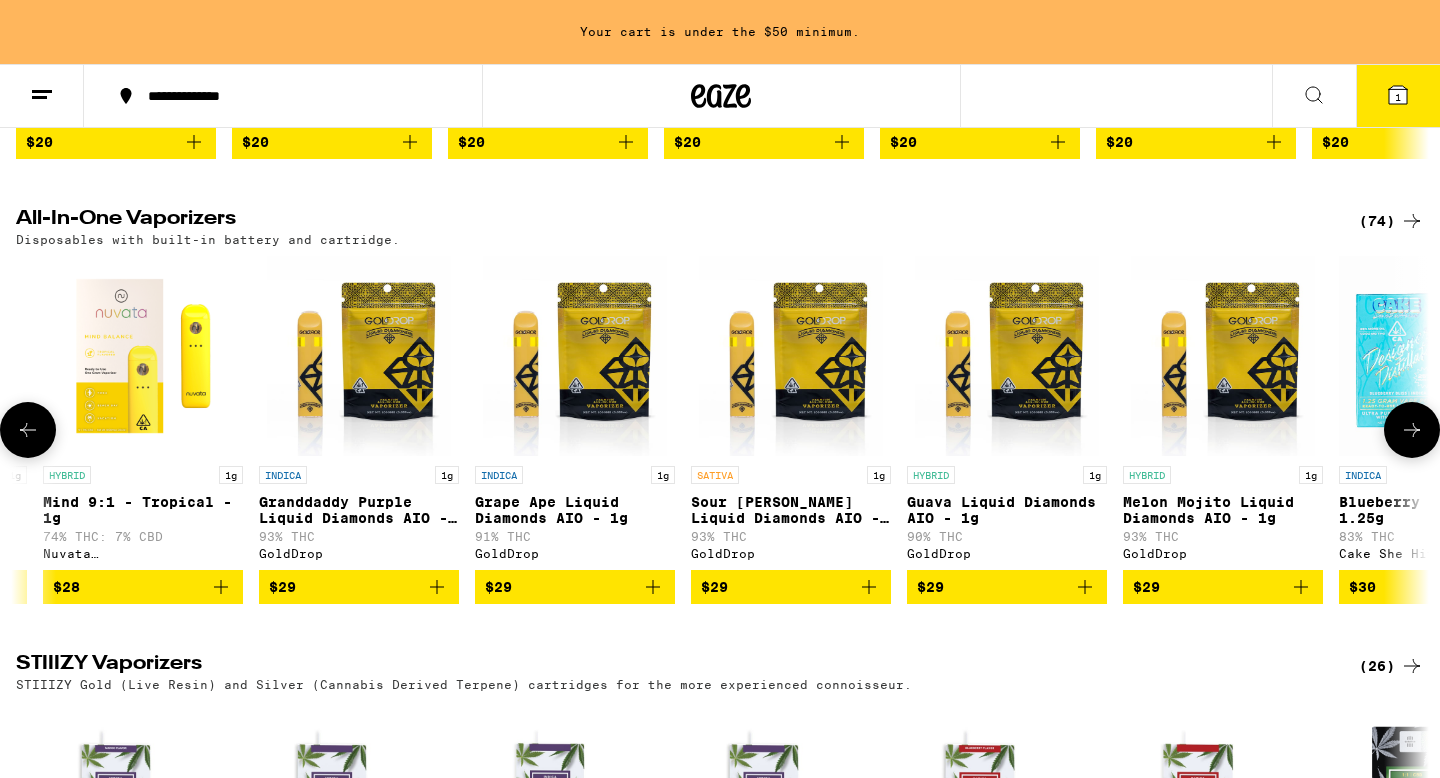 click at bounding box center (1007, 356) 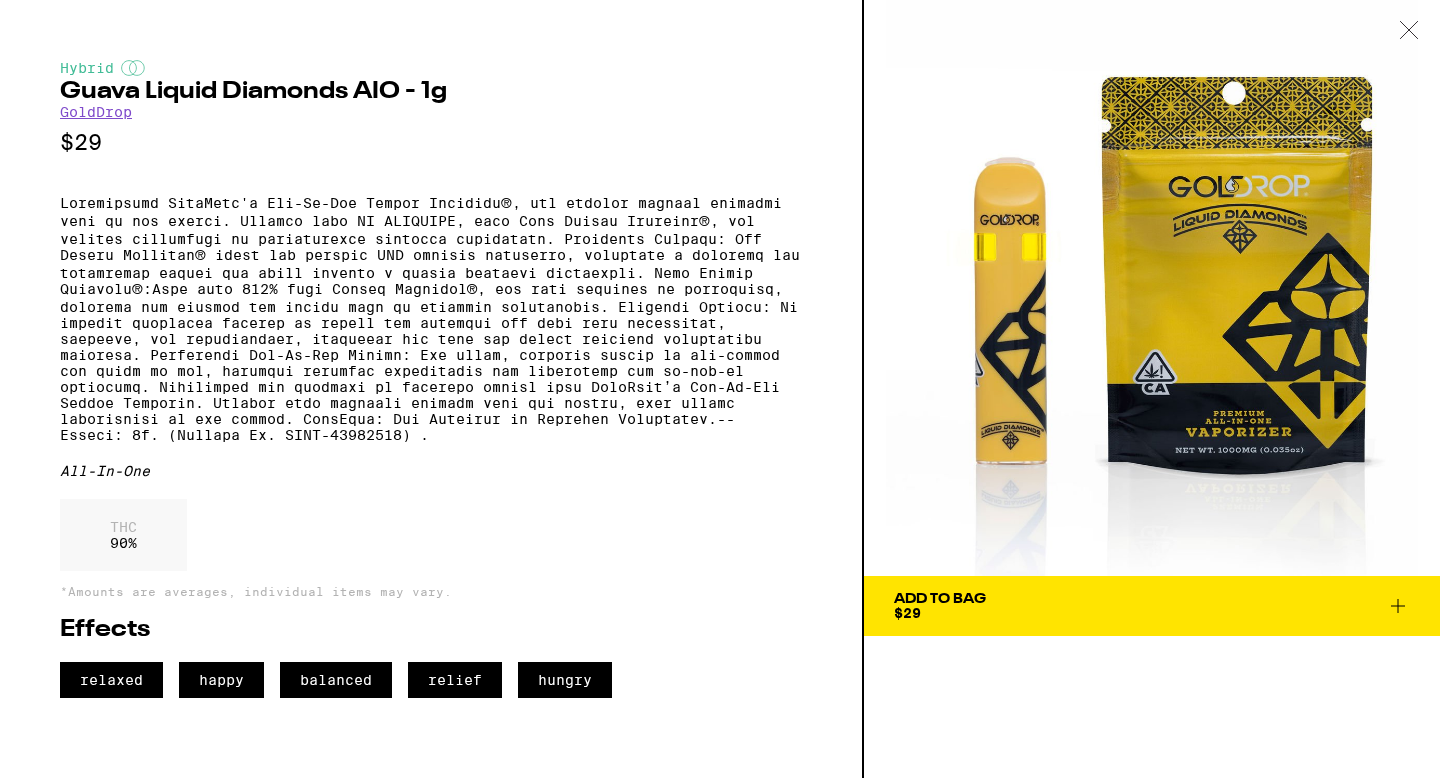 click on "Add To Bag" at bounding box center [940, 599] 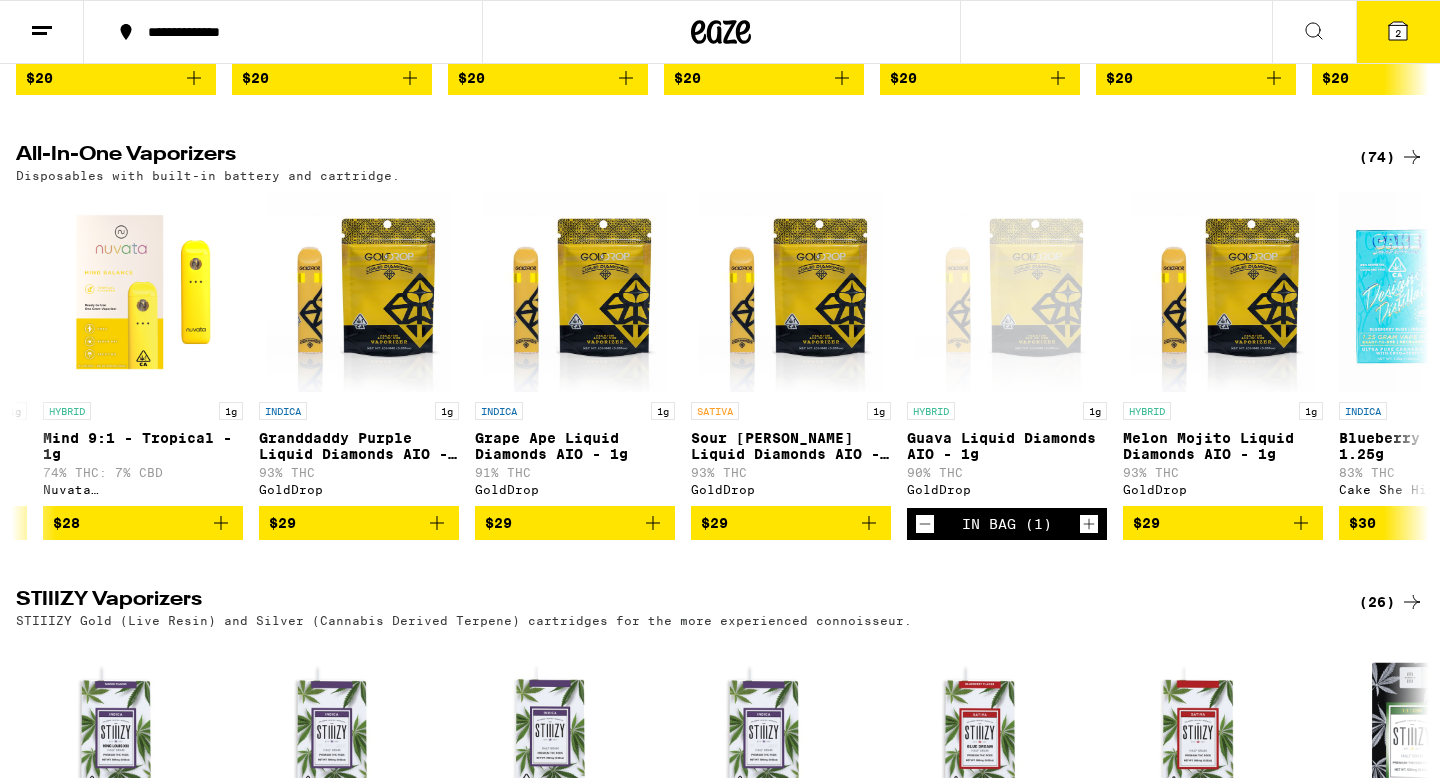 scroll, scrollTop: 1882, scrollLeft: 0, axis: vertical 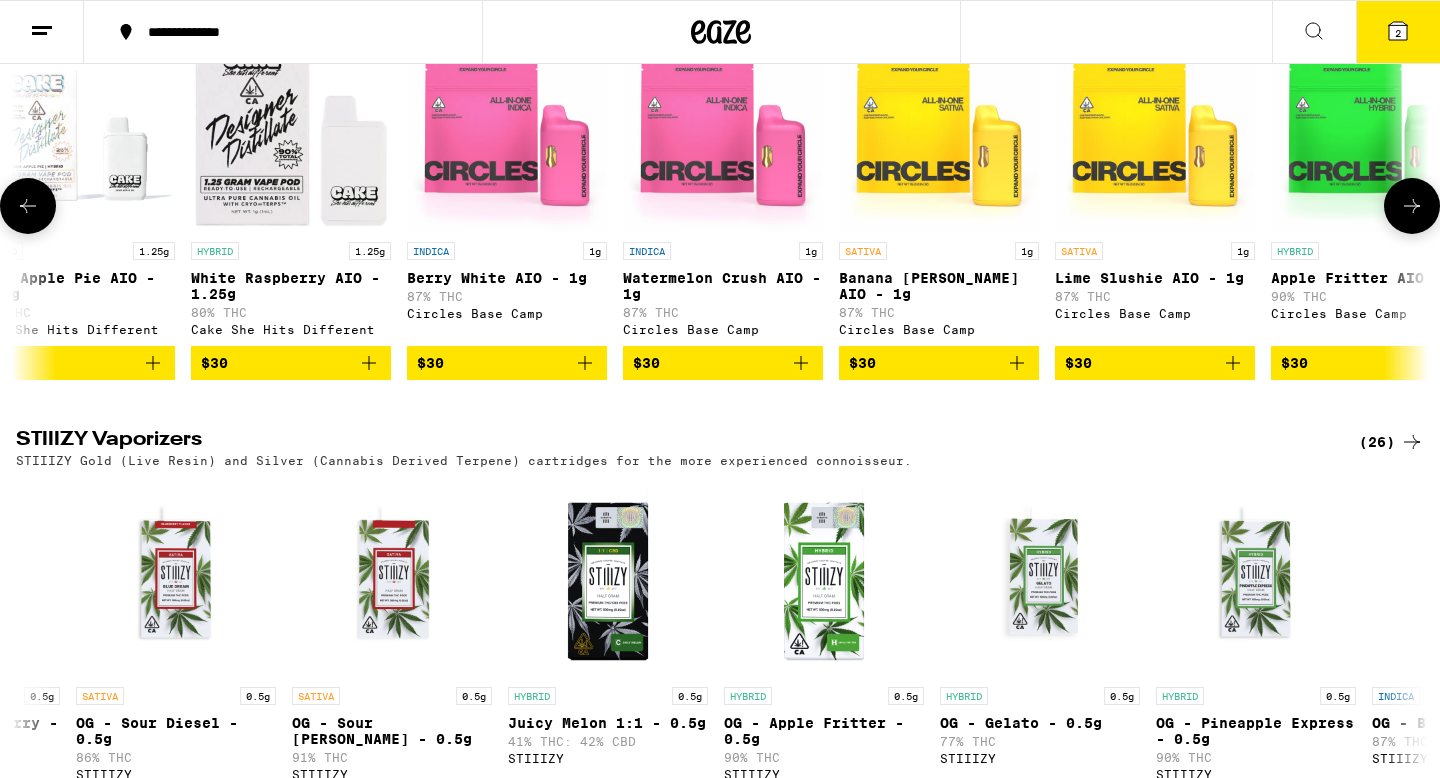 click on "$30" at bounding box center [939, 363] 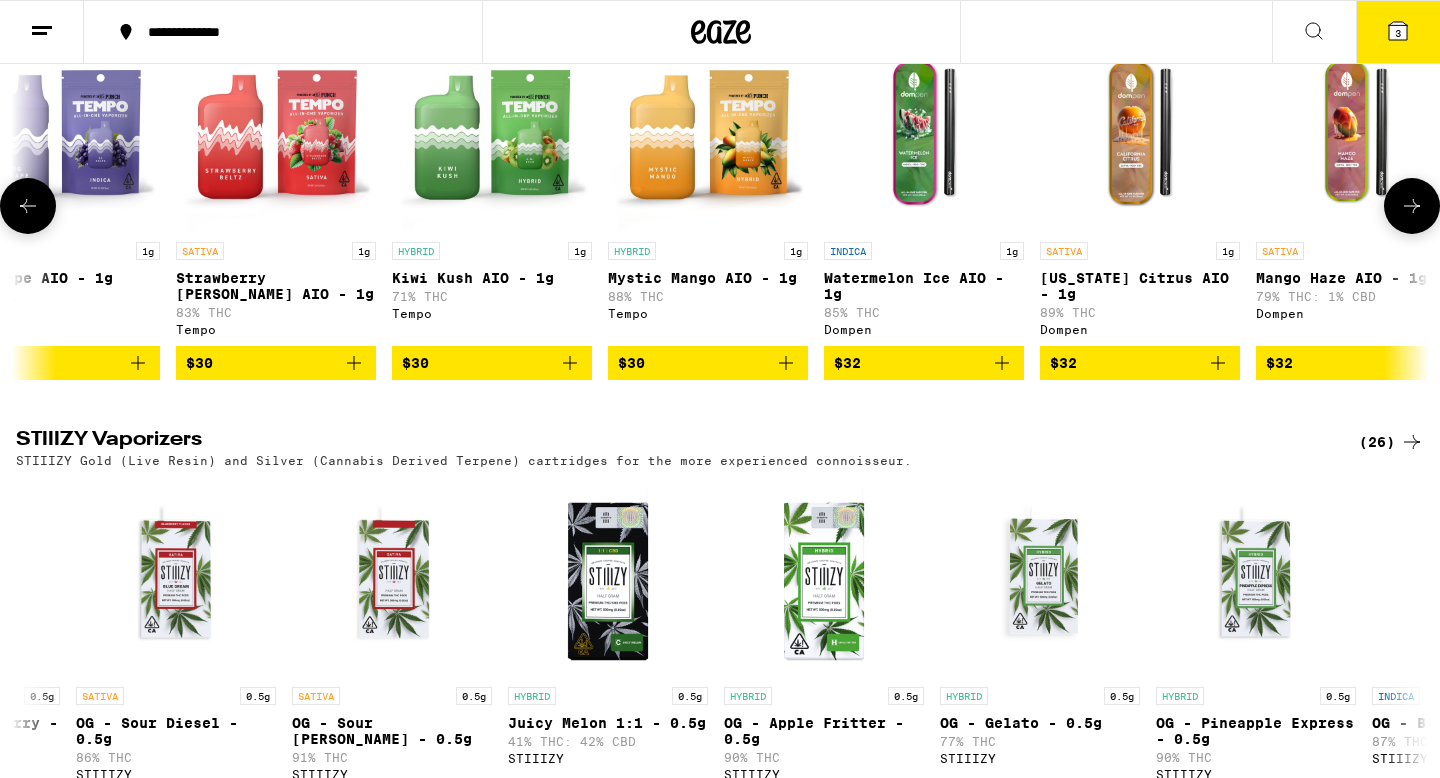 scroll, scrollTop: 0, scrollLeft: 6323, axis: horizontal 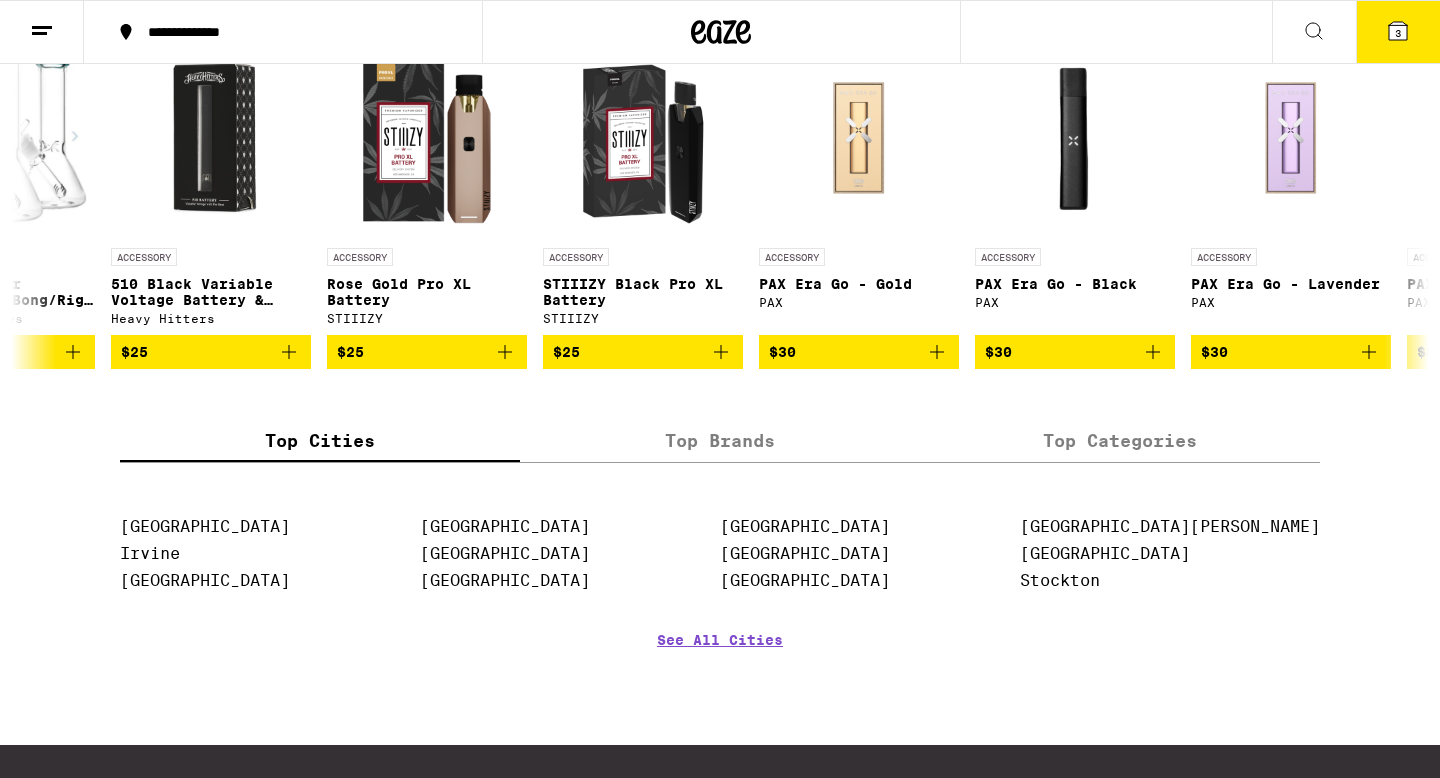 click on "3" at bounding box center (1398, 32) 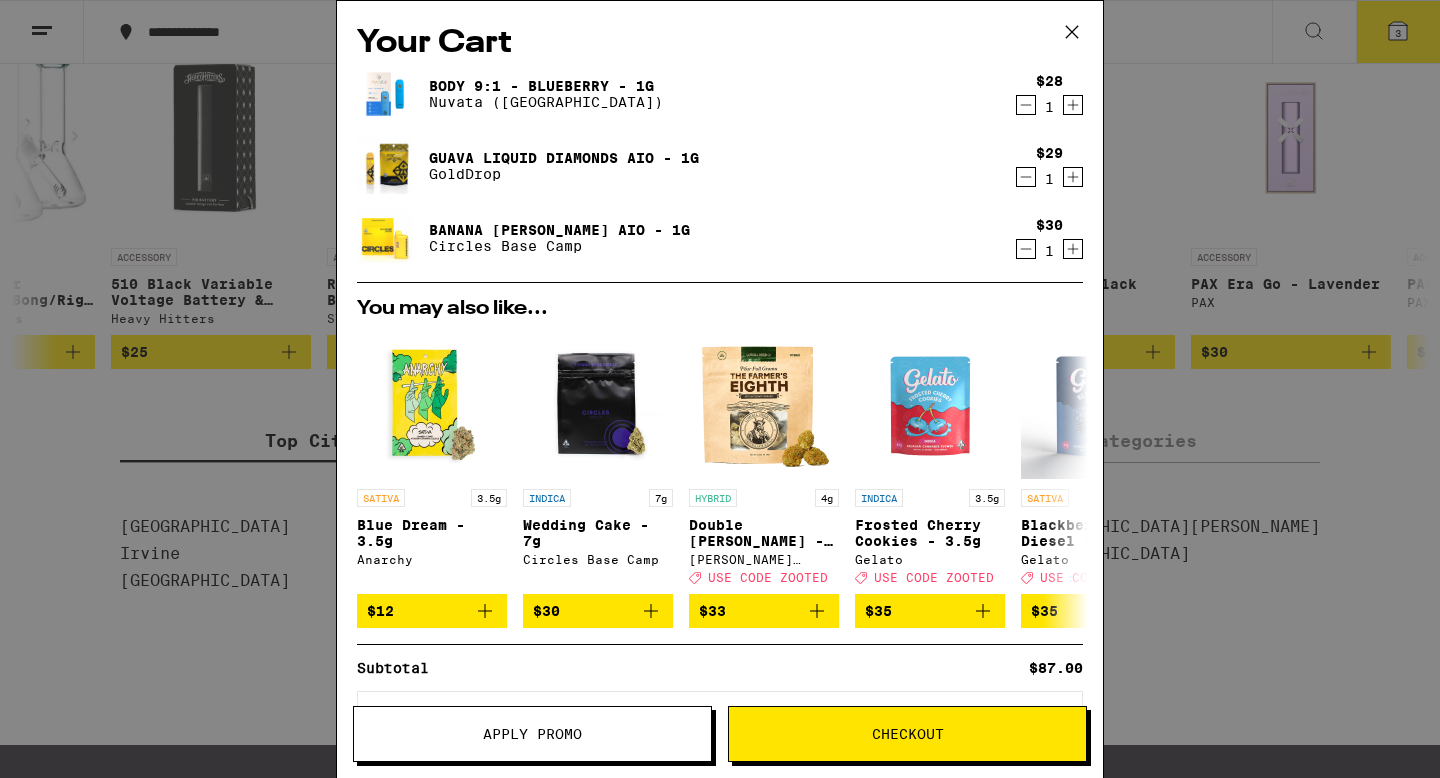scroll, scrollTop: 0, scrollLeft: 0, axis: both 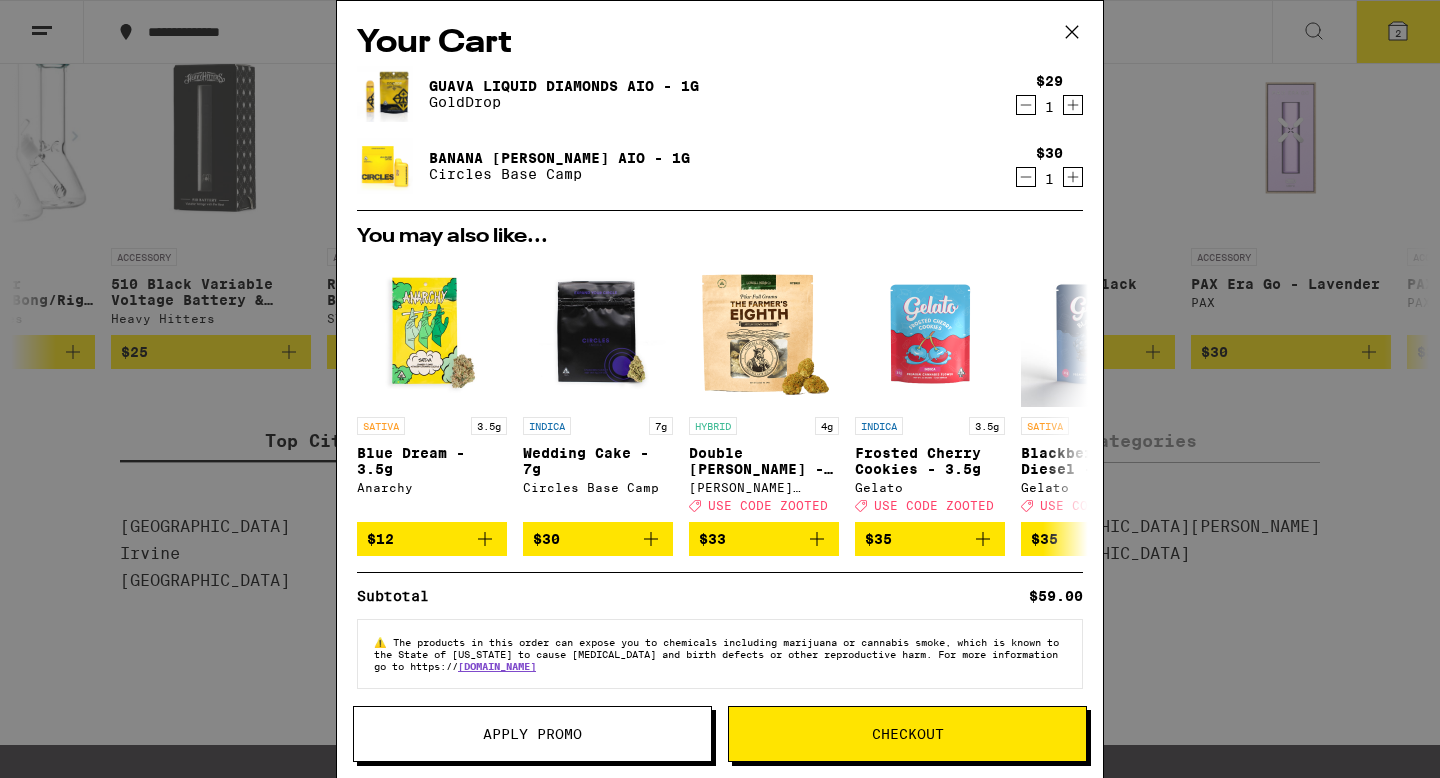 click 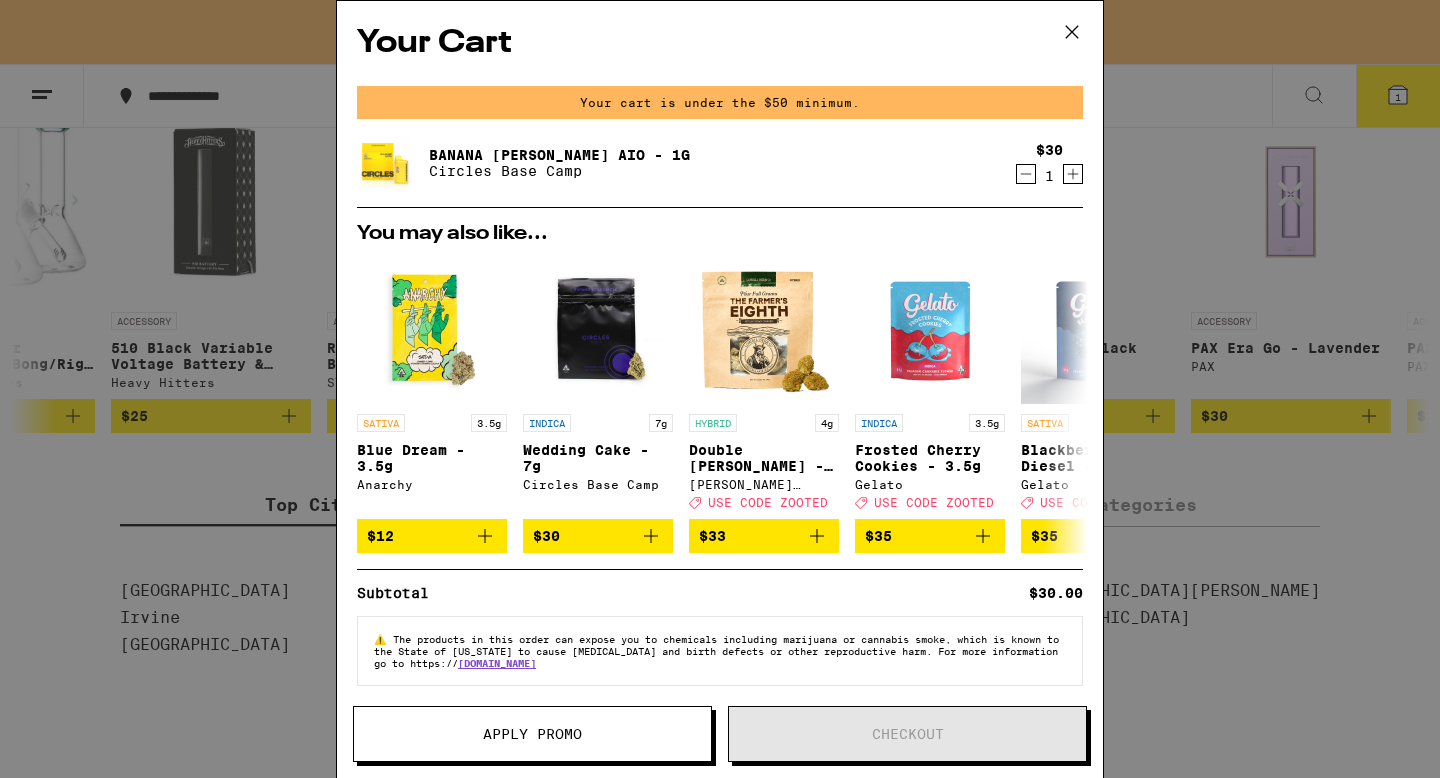 scroll, scrollTop: 7539, scrollLeft: 0, axis: vertical 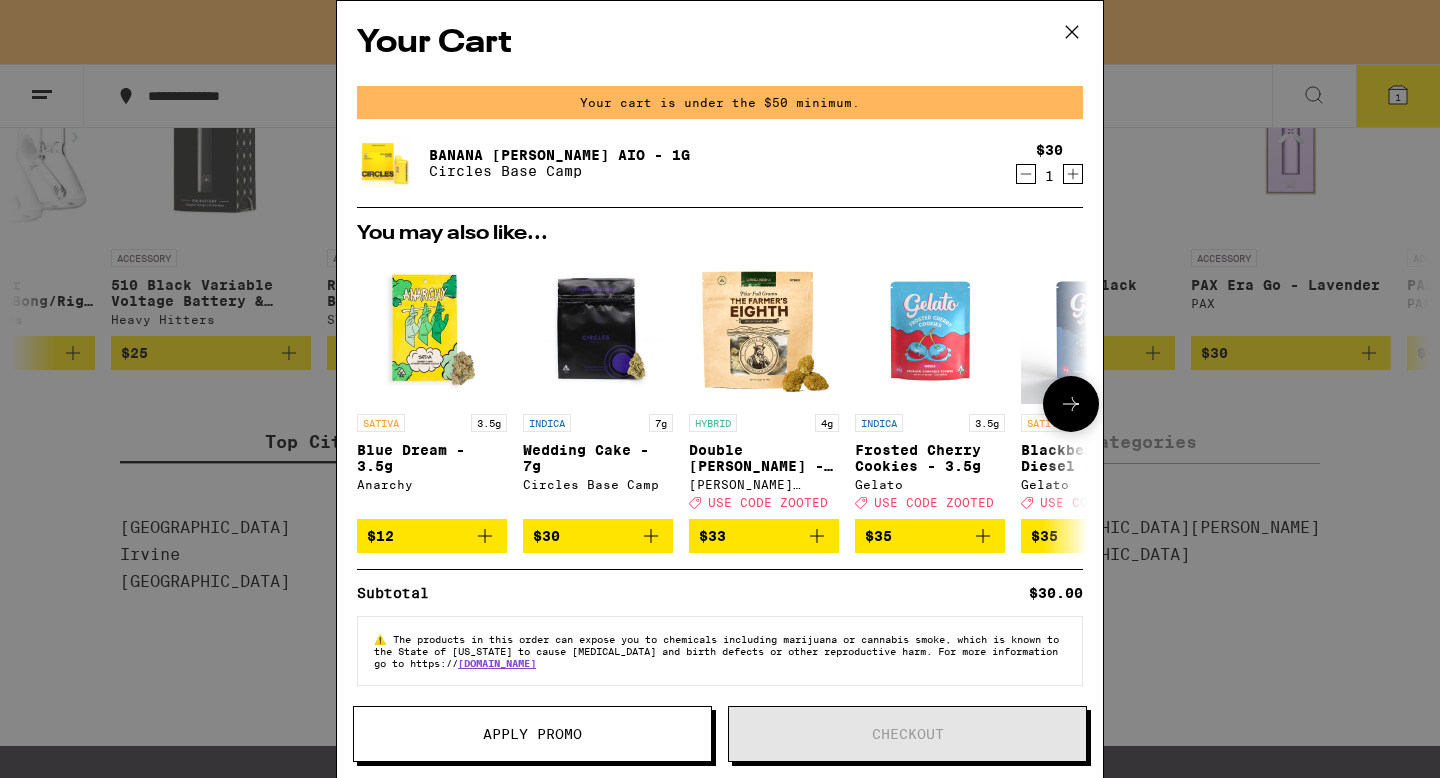 click at bounding box center [764, 329] 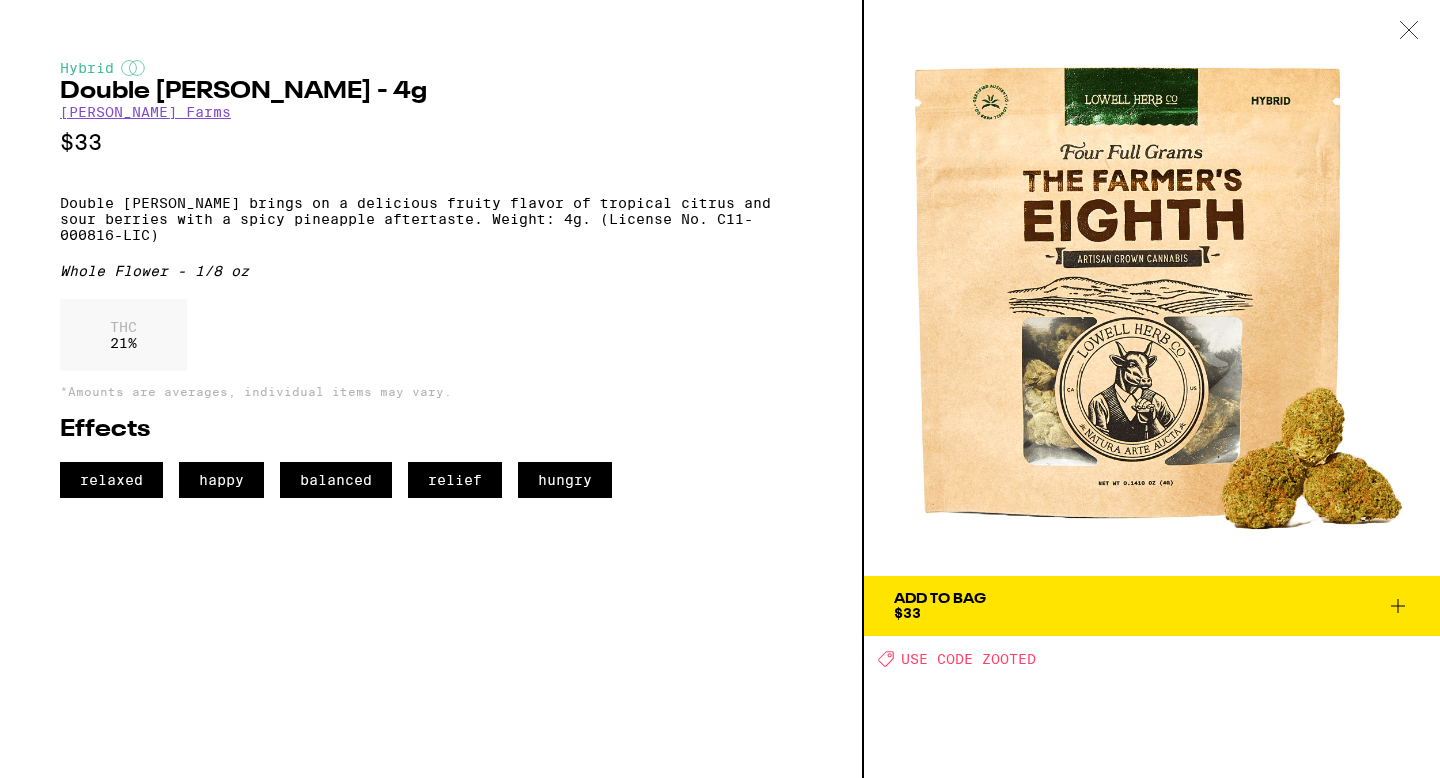 click on "[PERSON_NAME] Farms" at bounding box center [145, 112] 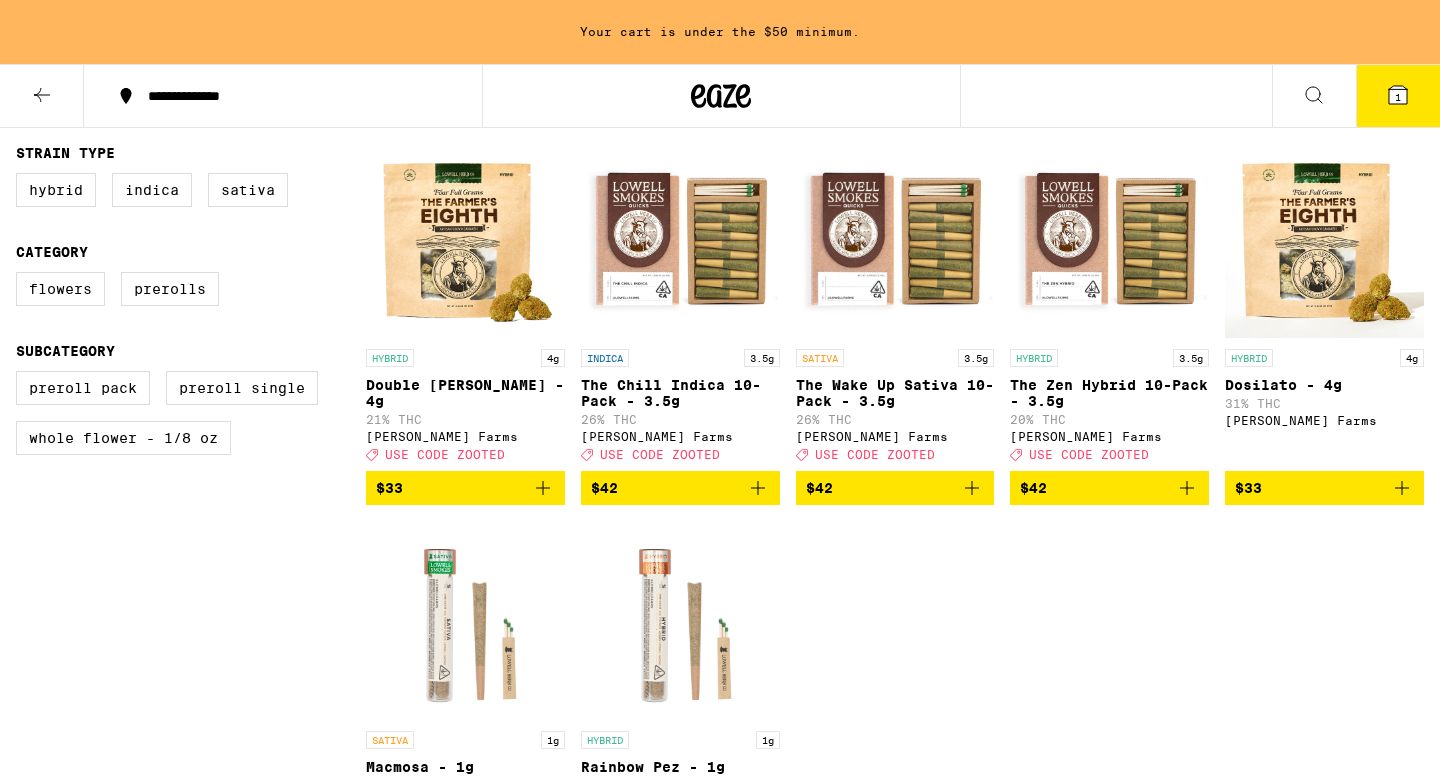 scroll, scrollTop: 505, scrollLeft: 0, axis: vertical 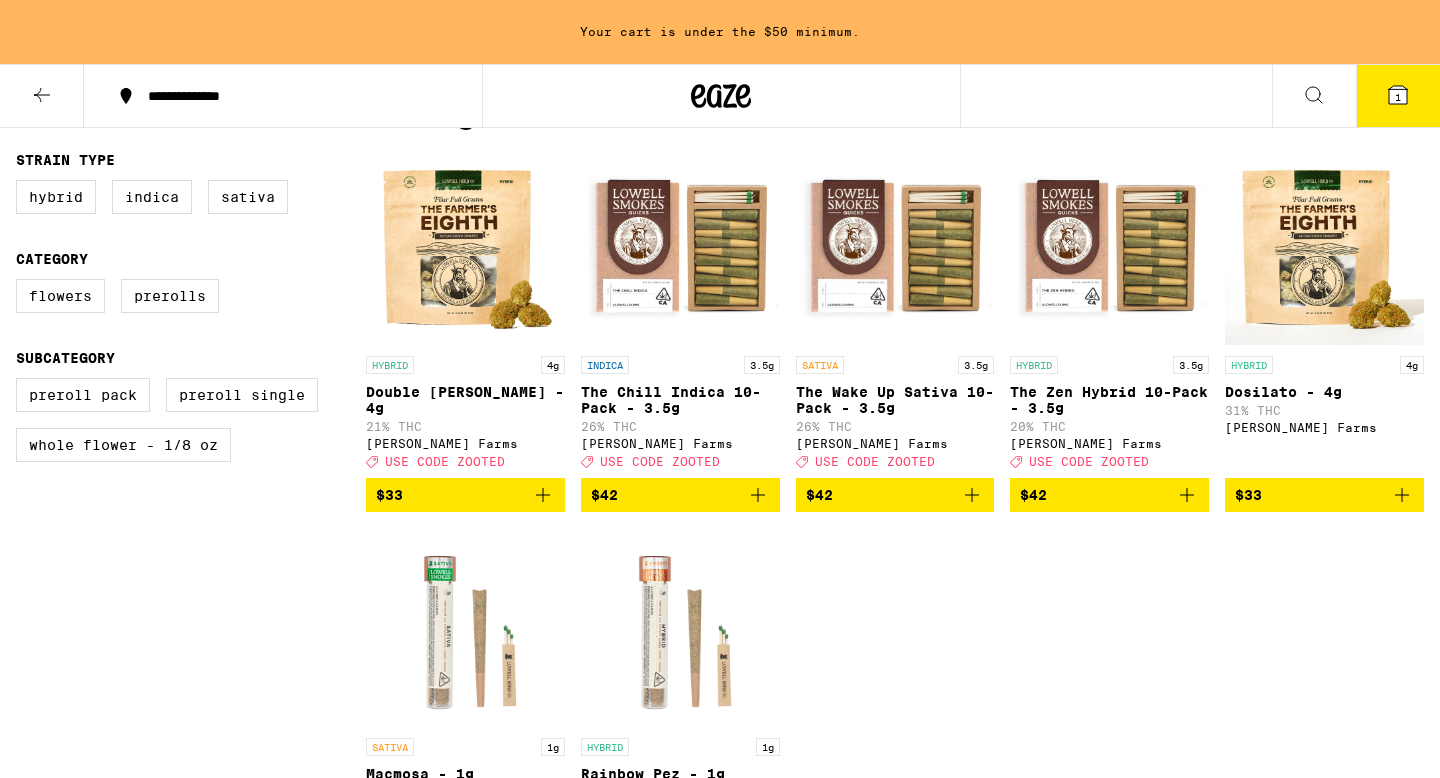 click on "$42" at bounding box center (1109, 495) 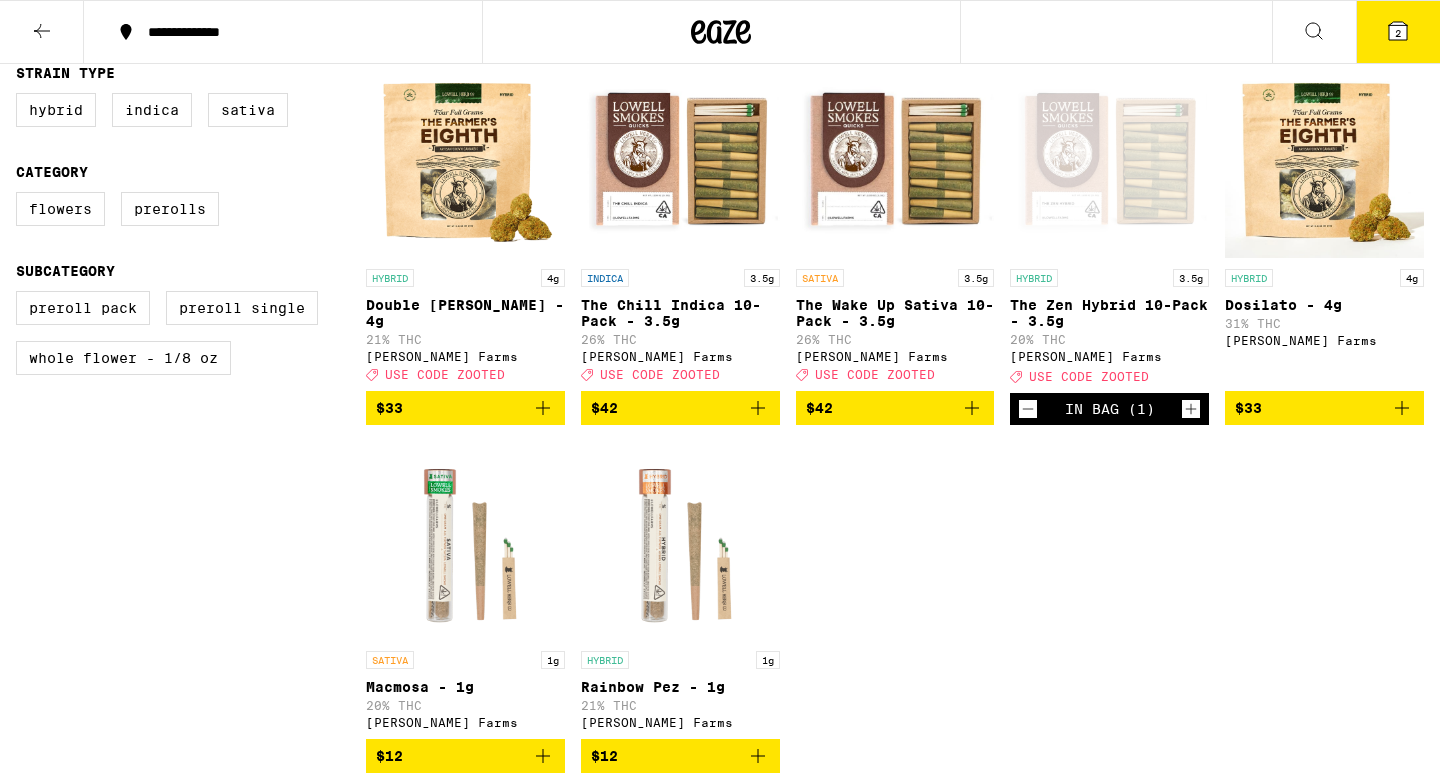 scroll, scrollTop: 554, scrollLeft: 0, axis: vertical 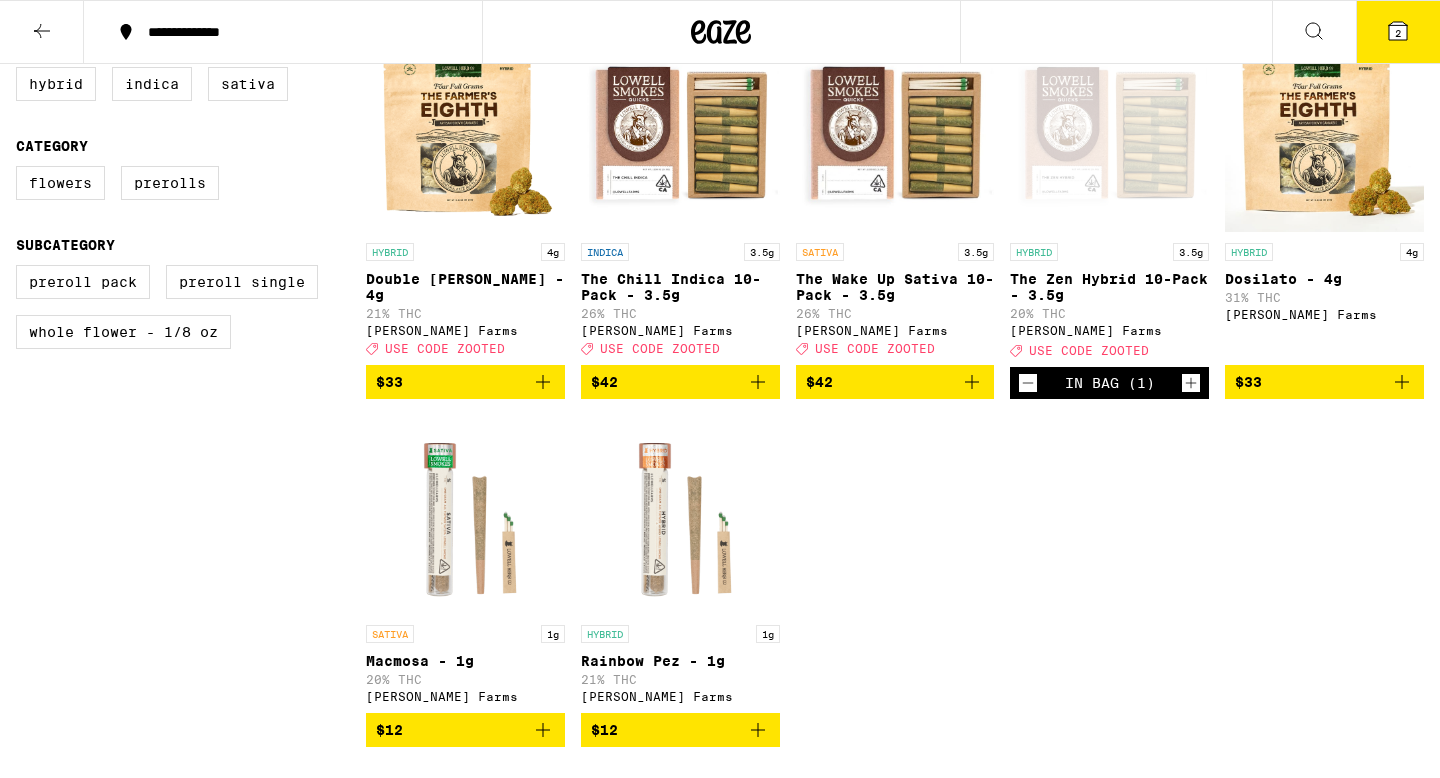 click on "$12" at bounding box center [680, 730] 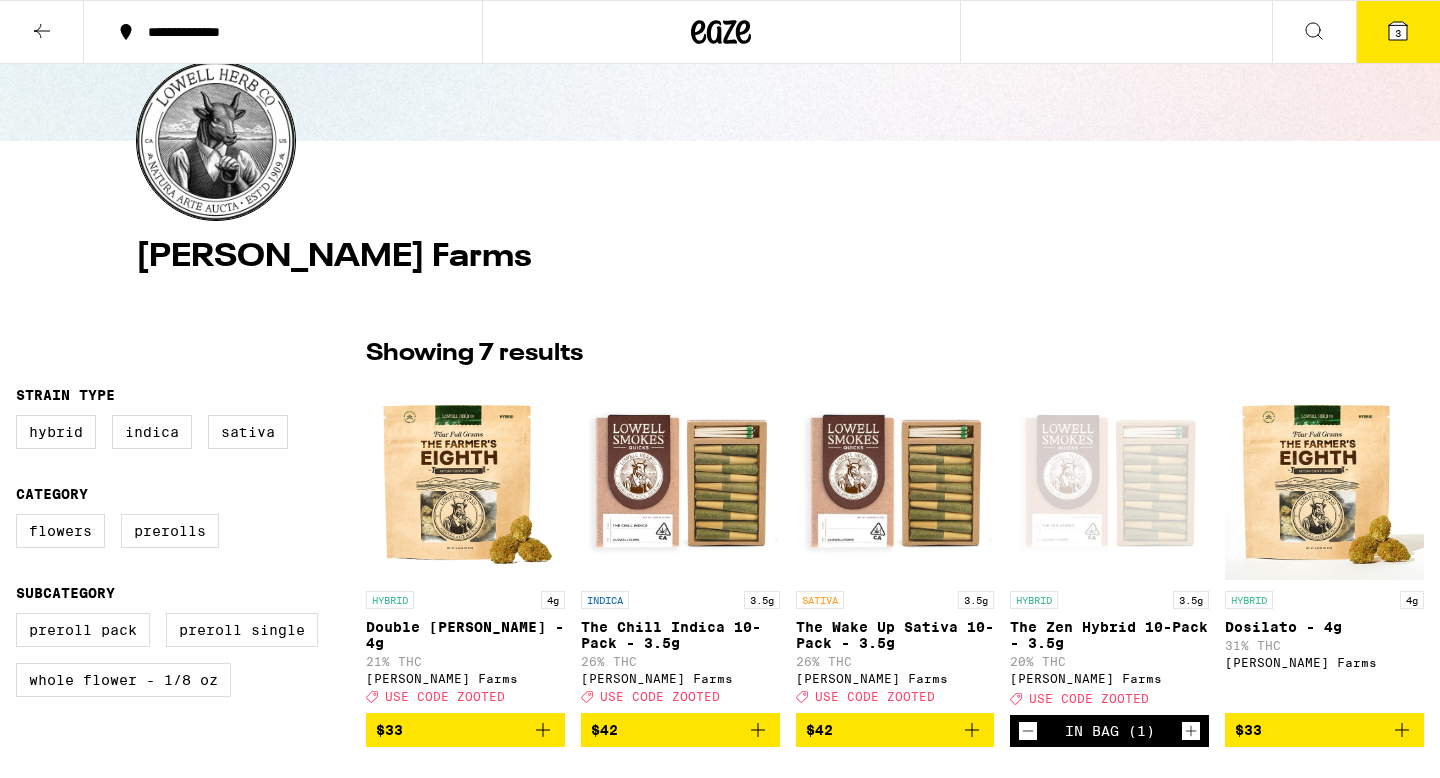 scroll, scrollTop: 44, scrollLeft: 0, axis: vertical 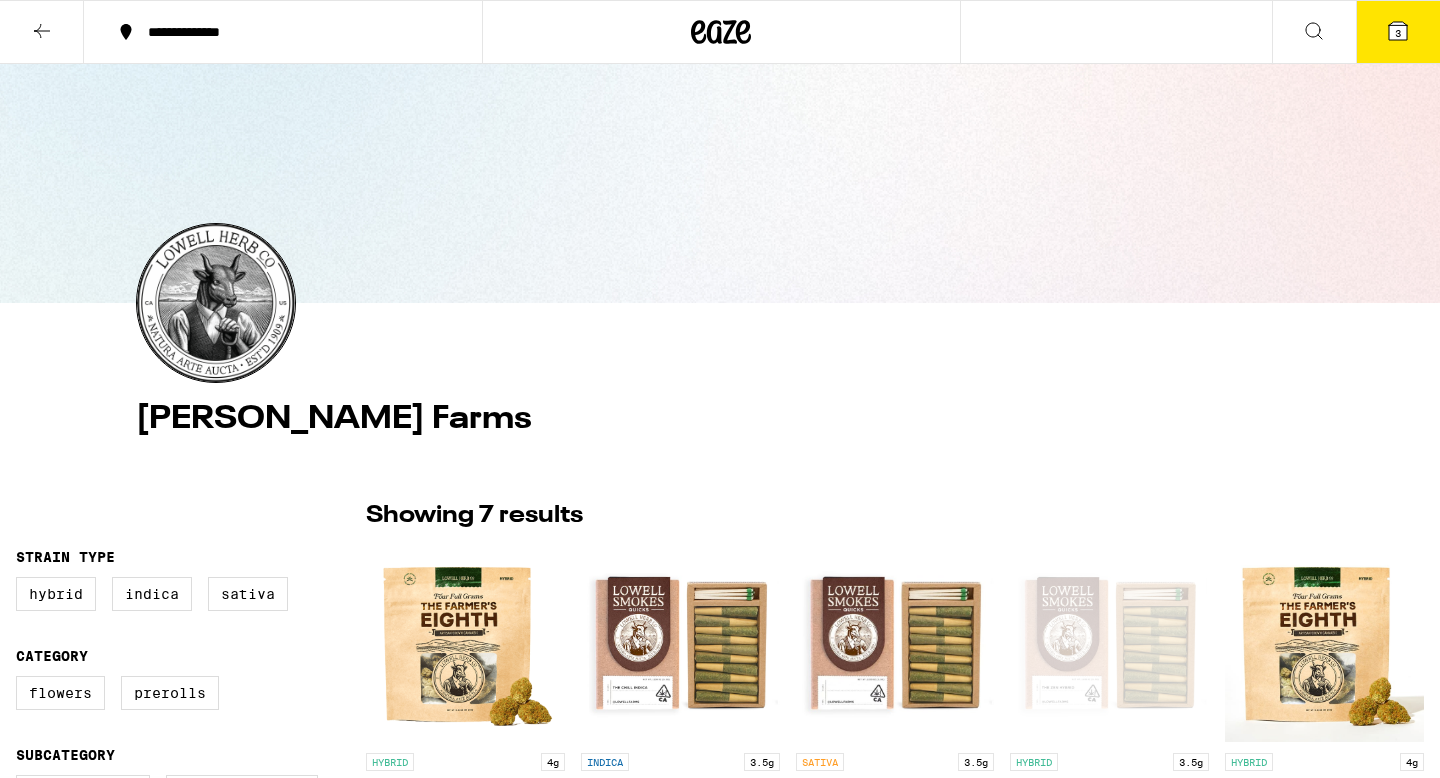 click 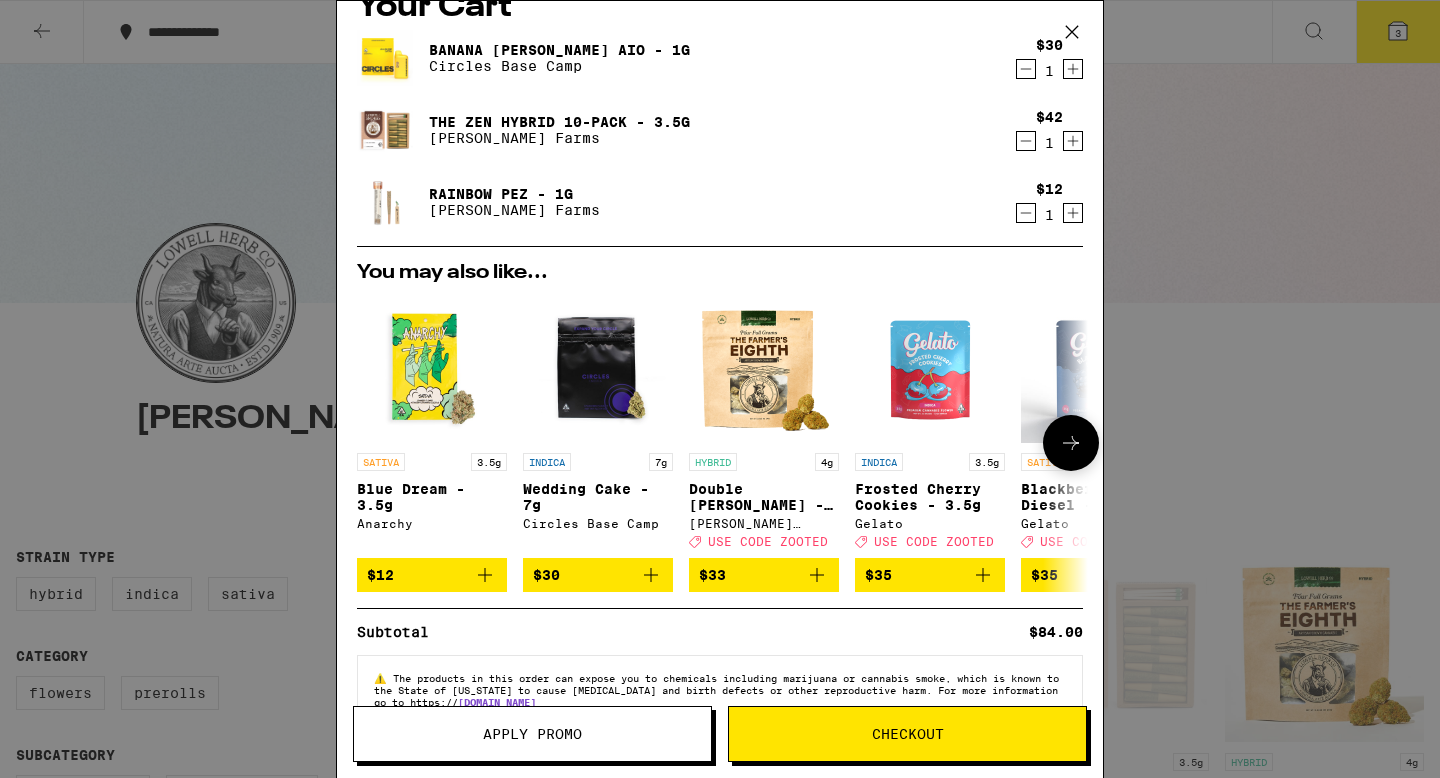 scroll, scrollTop: 93, scrollLeft: 0, axis: vertical 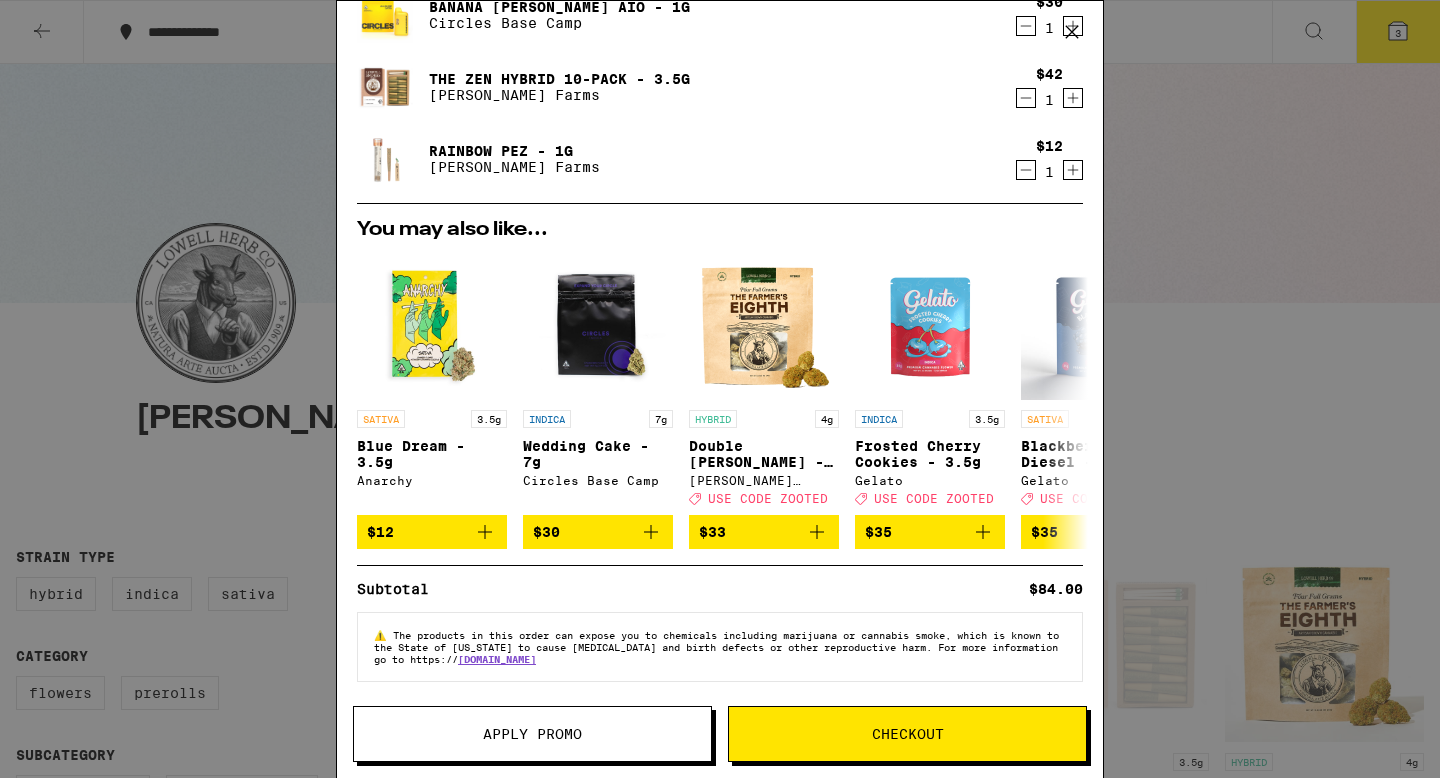 click on "Checkout" at bounding box center (907, 734) 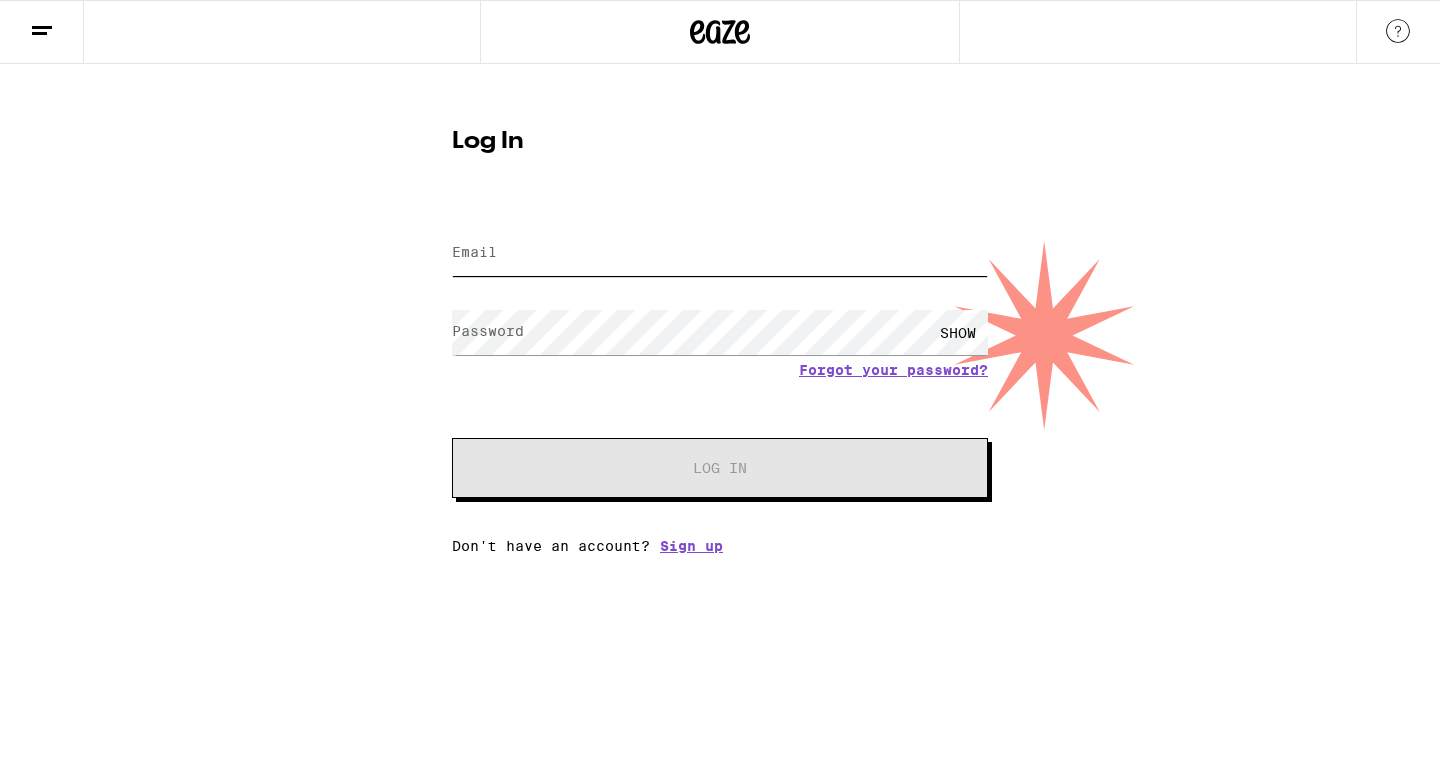 click on "Email" at bounding box center (720, 253) 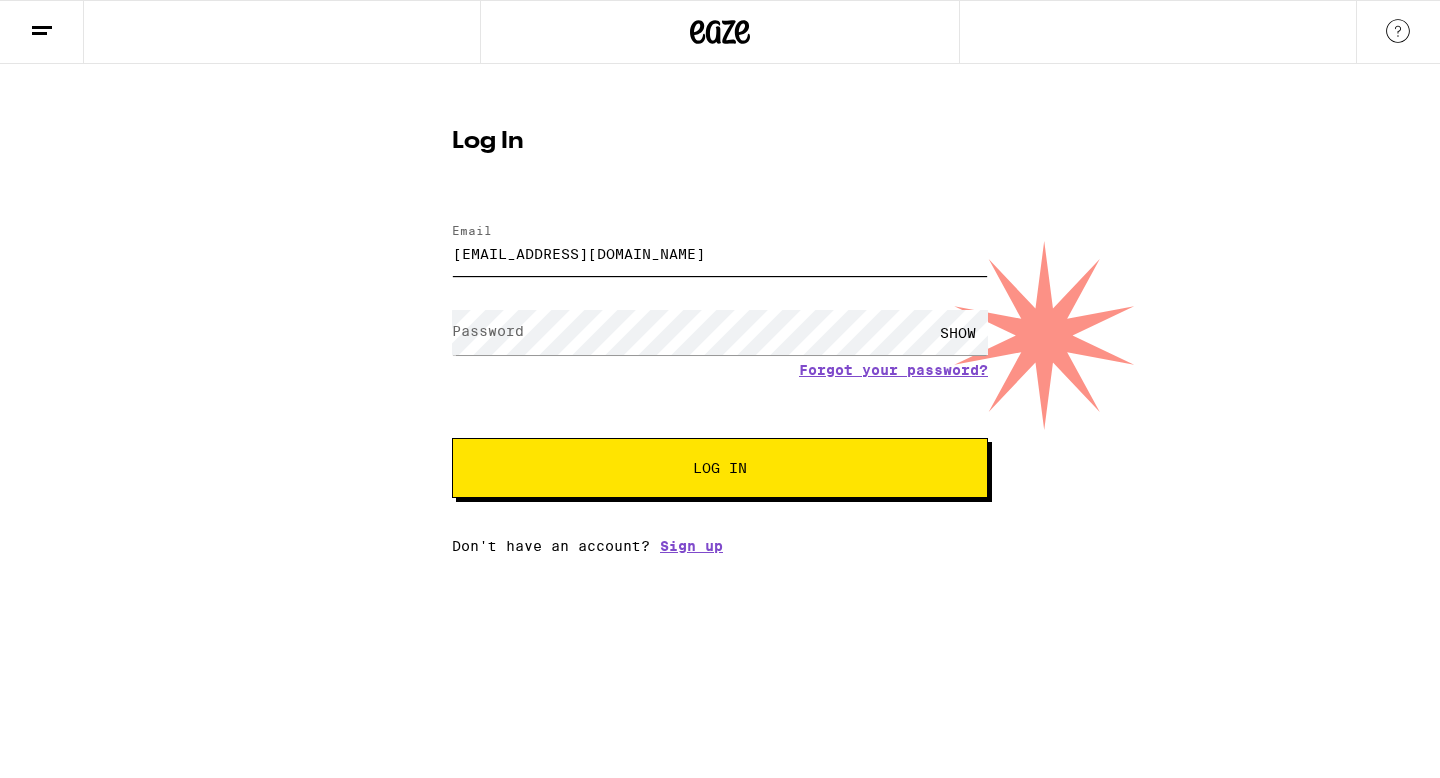 type on "[EMAIL_ADDRESS][DOMAIN_NAME]" 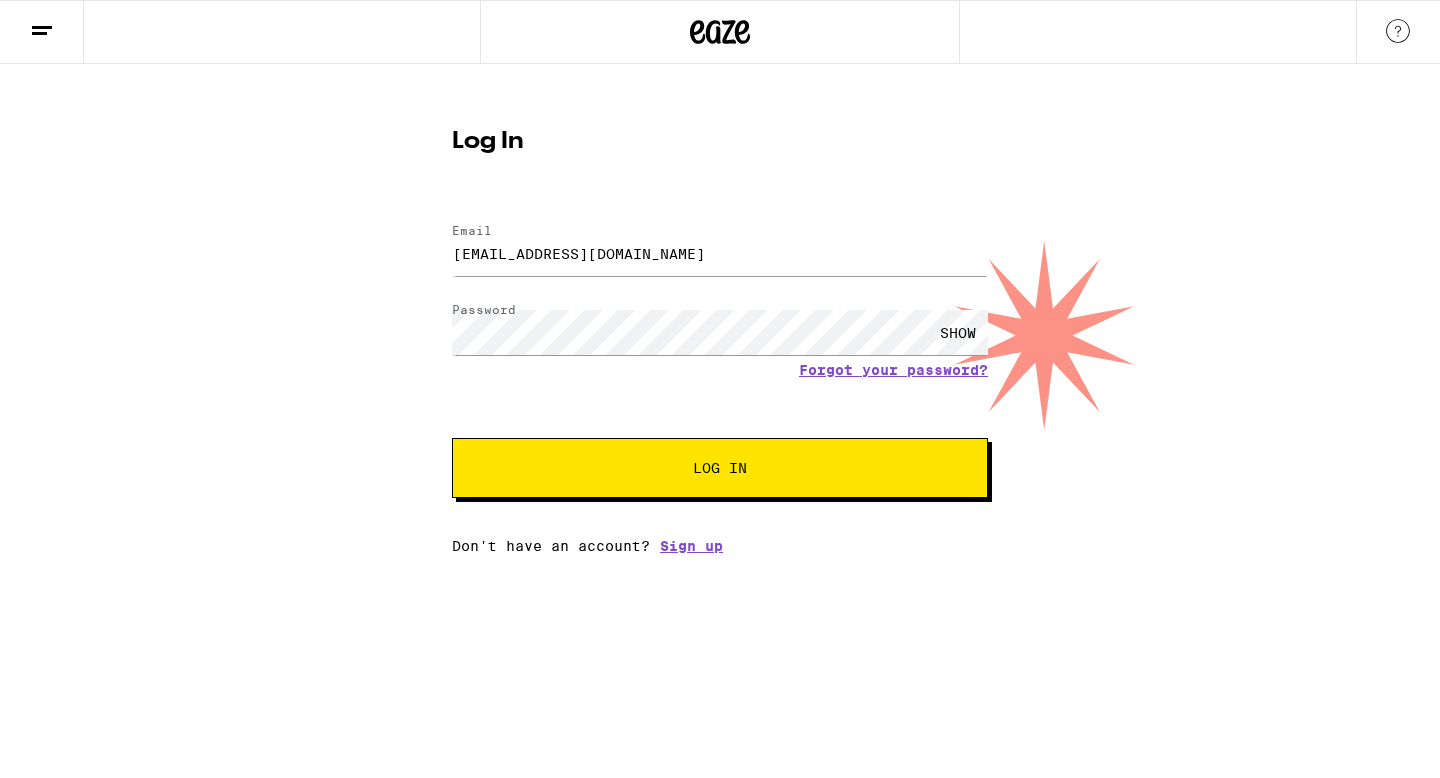 click on "Log In" at bounding box center (720, 468) 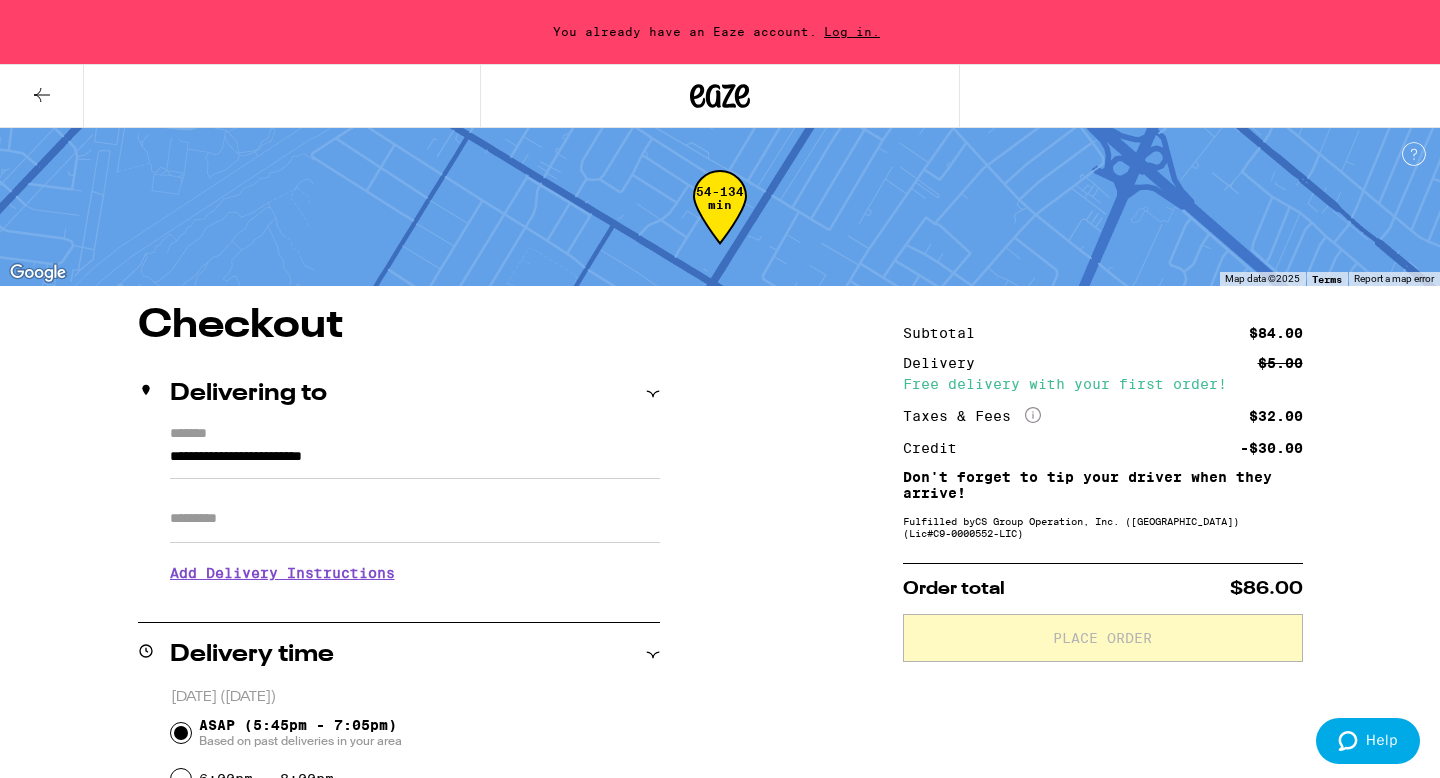 click on "Apt/Suite" at bounding box center [415, 519] 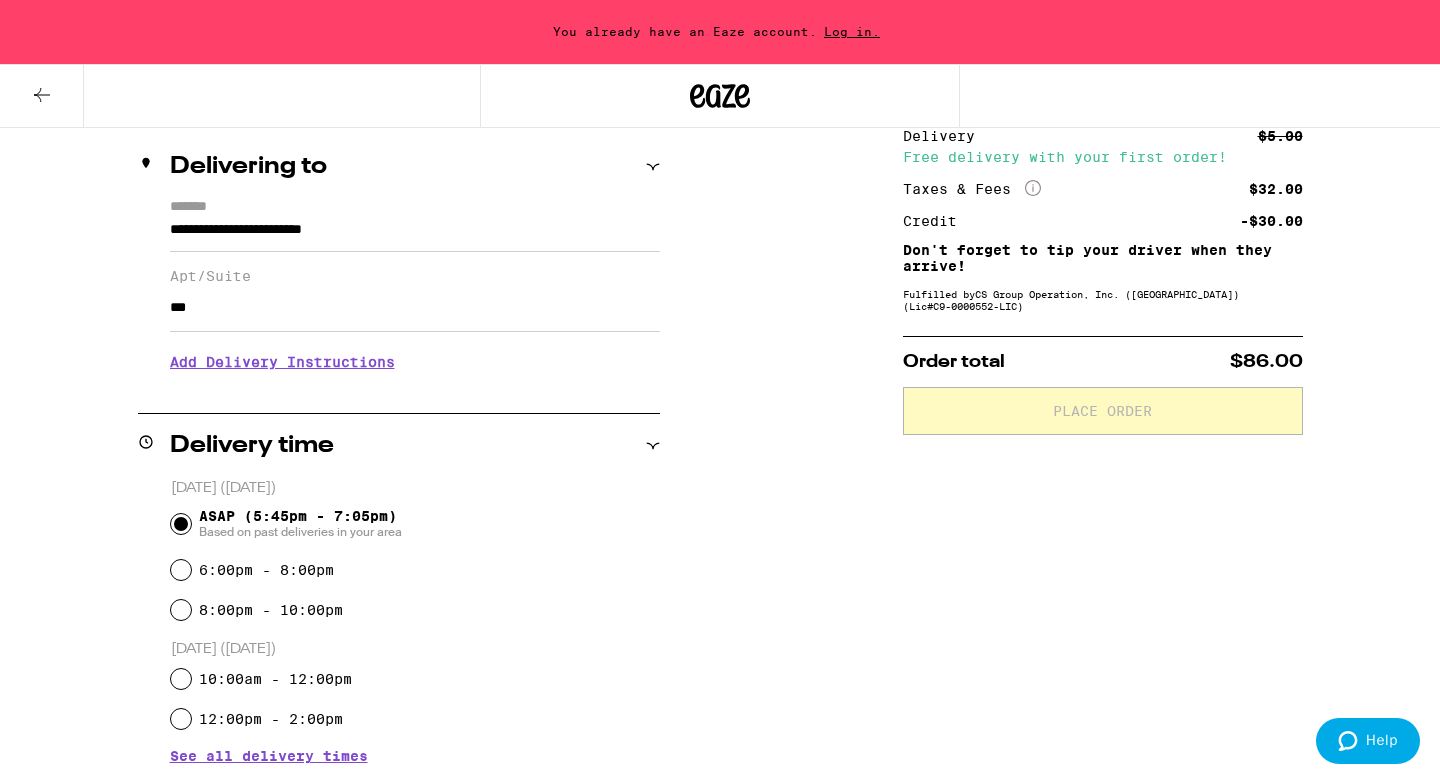 scroll, scrollTop: 233, scrollLeft: 0, axis: vertical 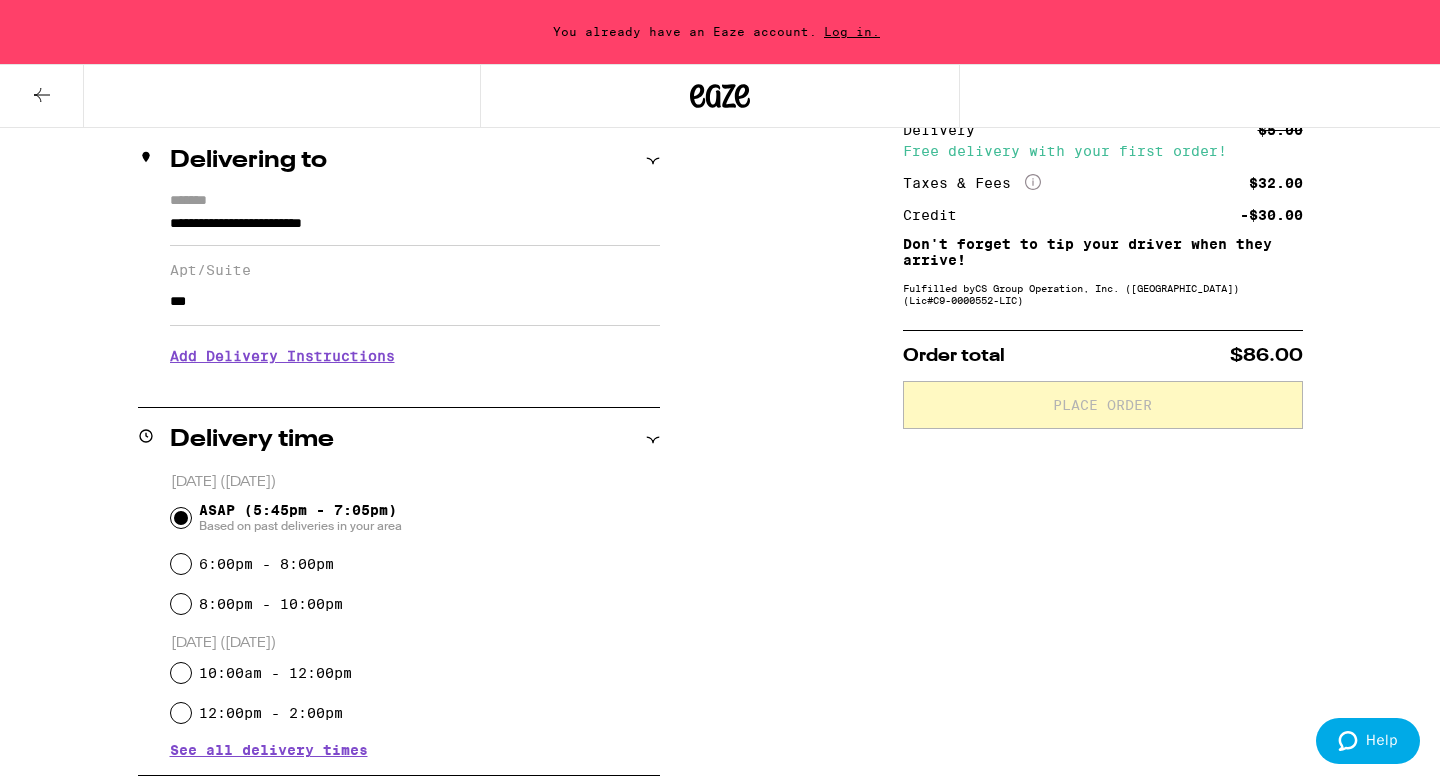 type on "***" 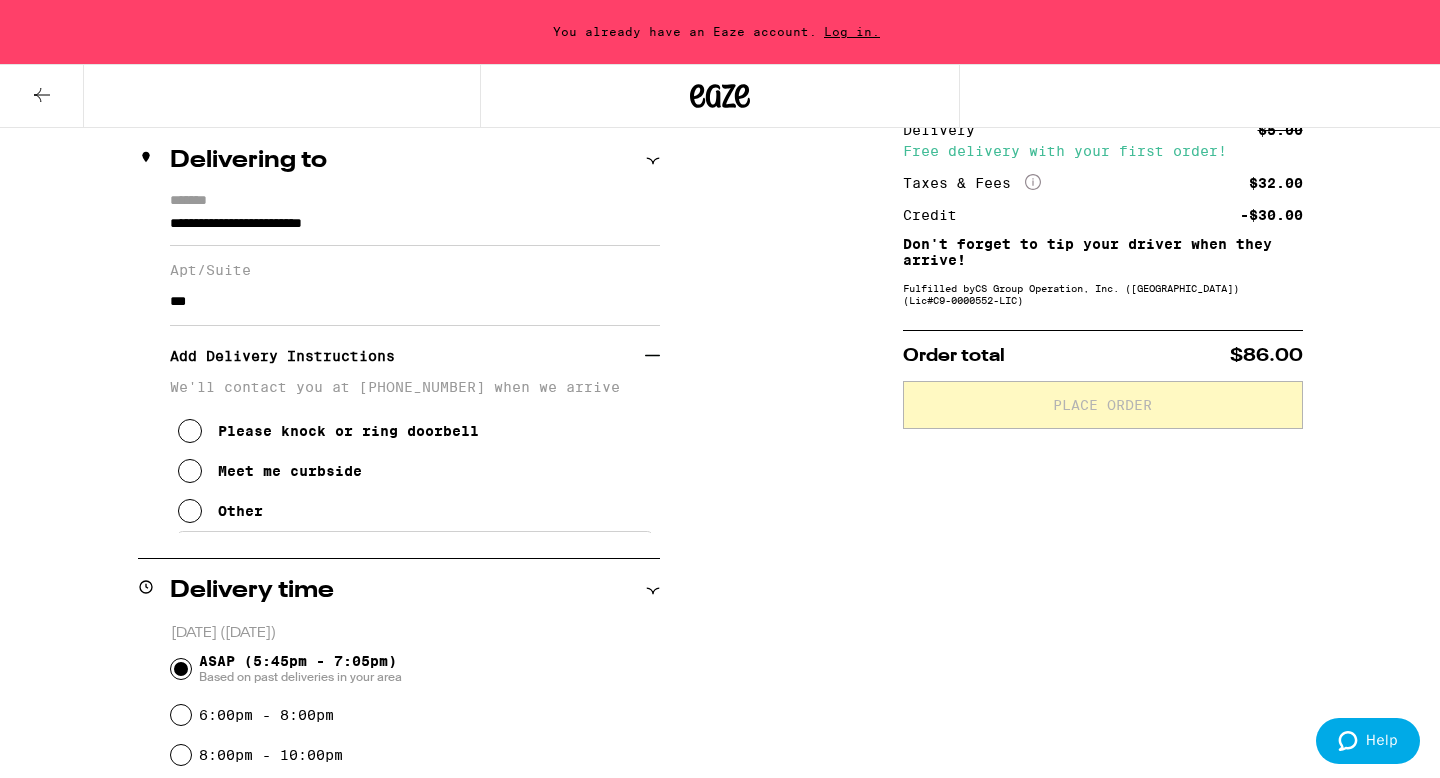 click on "Other" at bounding box center [240, 511] 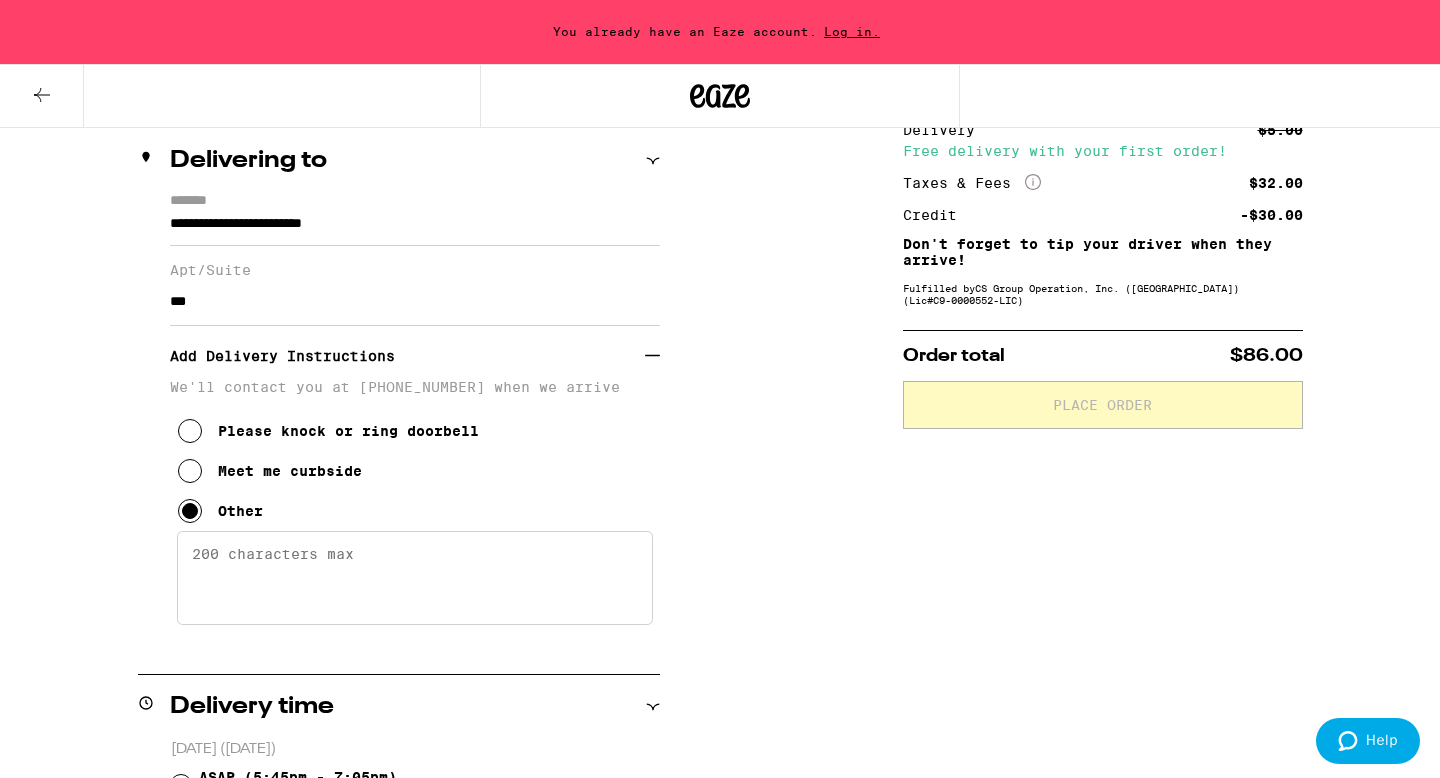 click on "Enter any other delivery instructions you want driver to know" at bounding box center (415, 578) 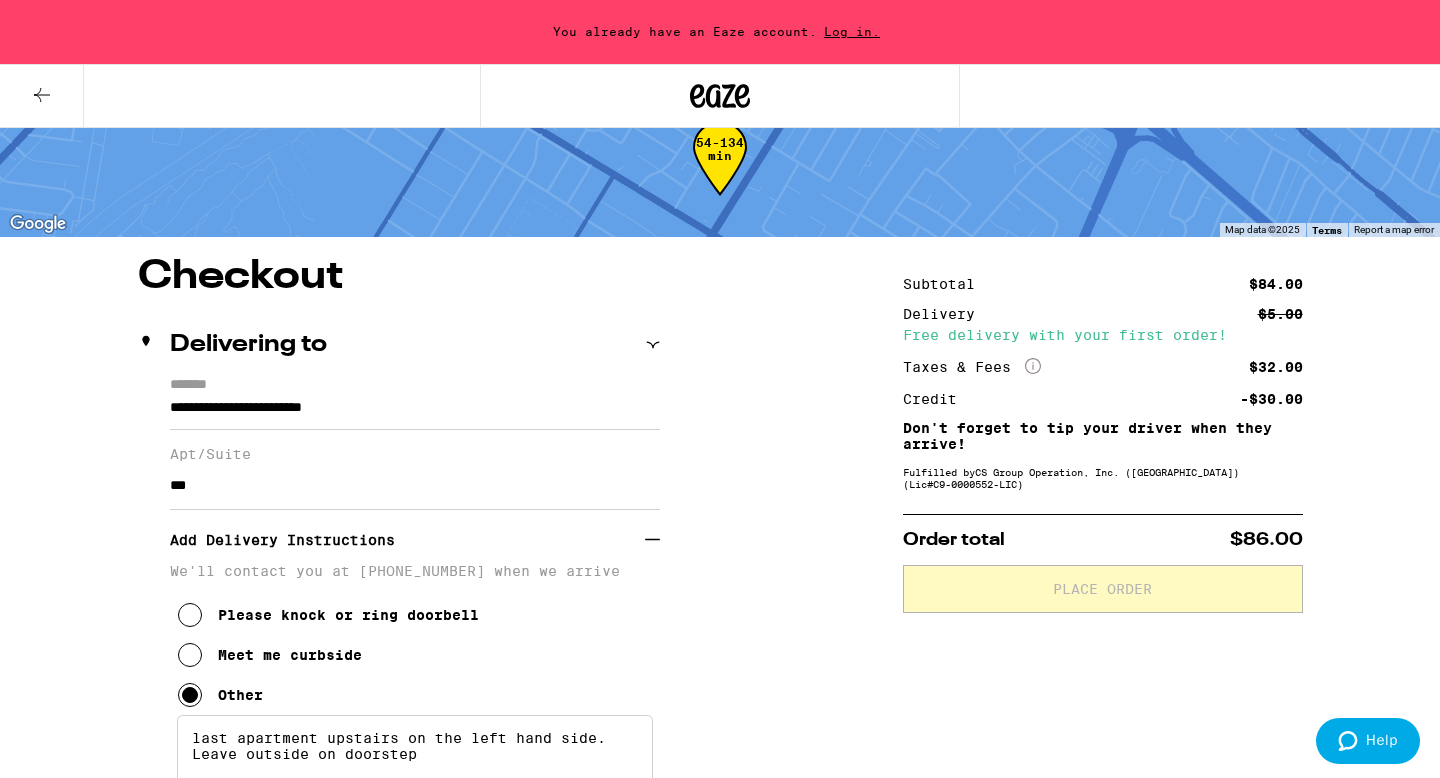 scroll, scrollTop: 54, scrollLeft: 0, axis: vertical 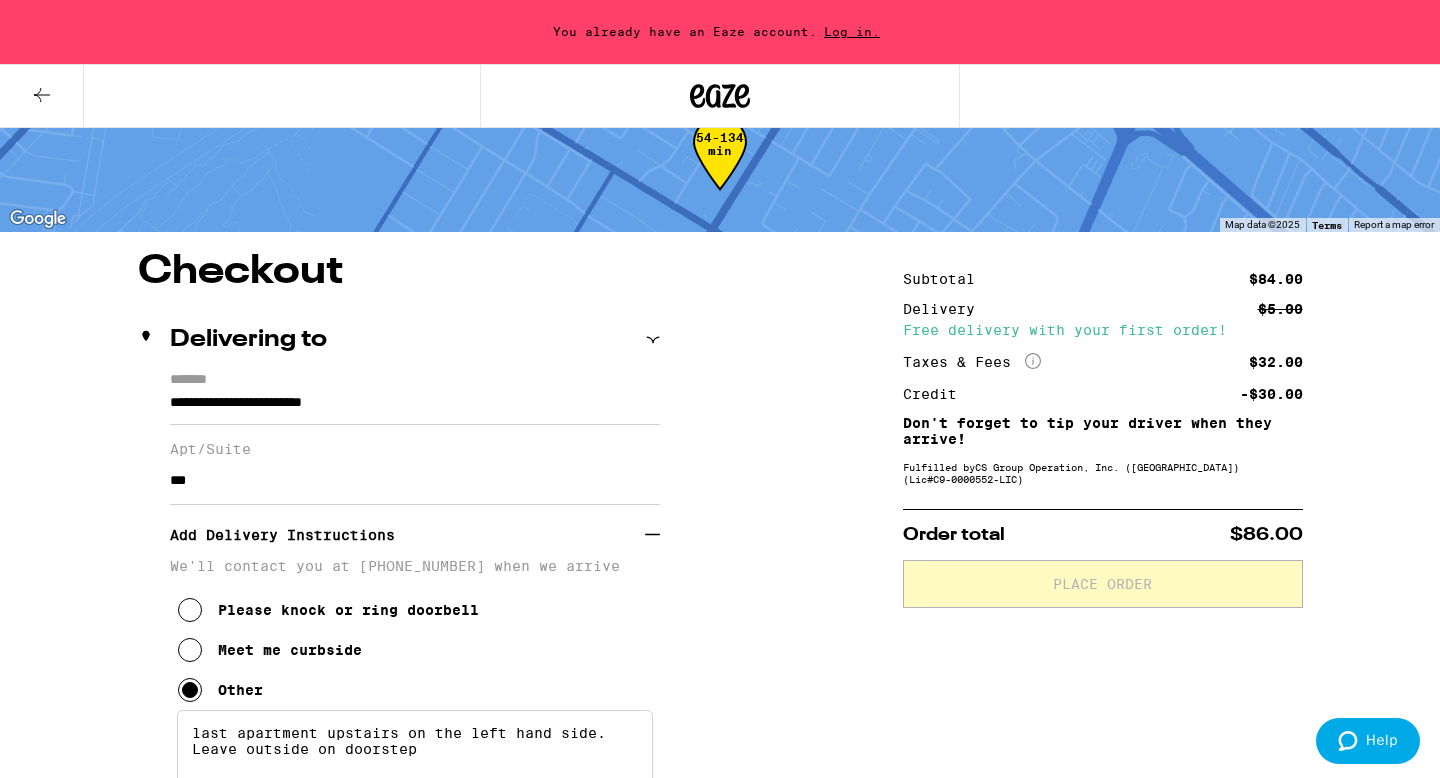 type on "last apartment upstairs on the left hand side. Leave outside on doorstep" 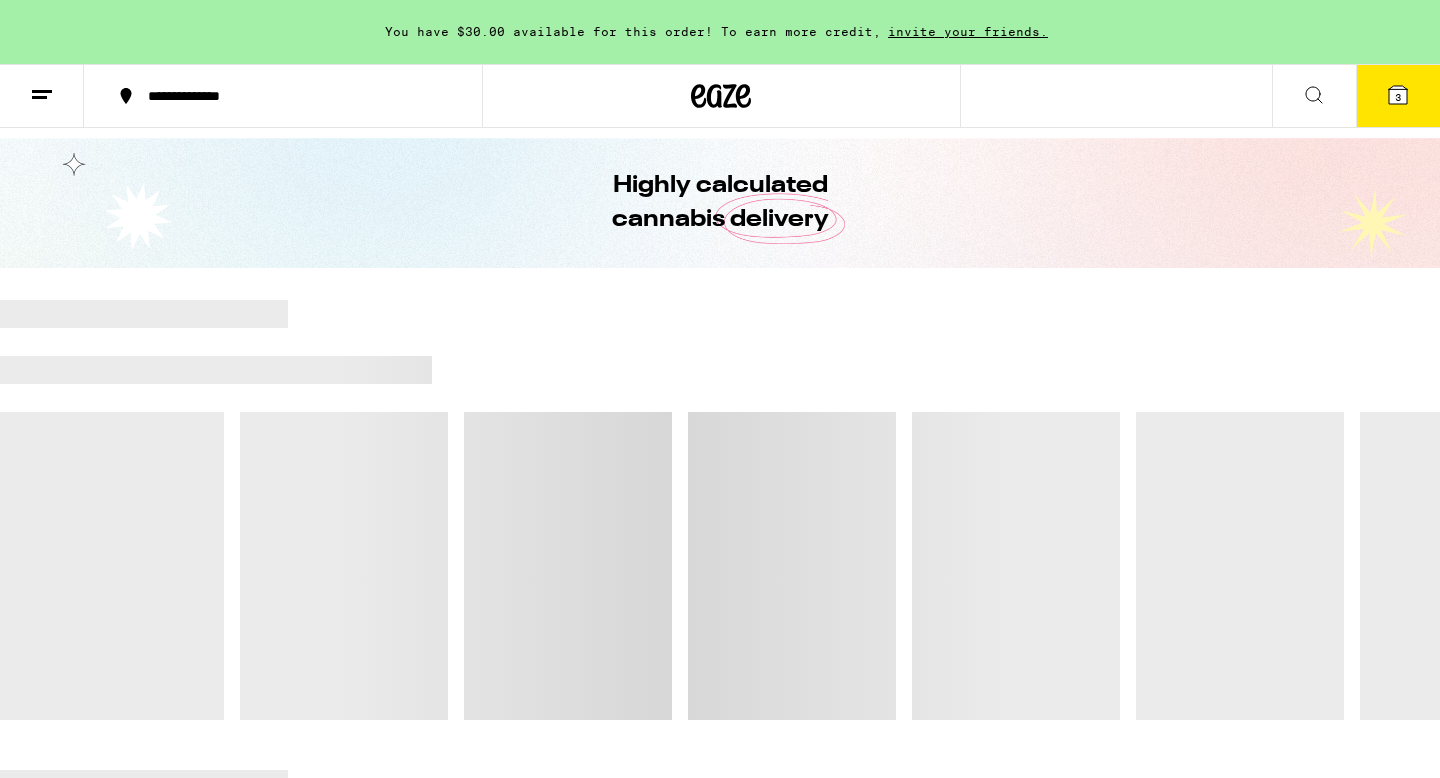 scroll, scrollTop: 0, scrollLeft: 0, axis: both 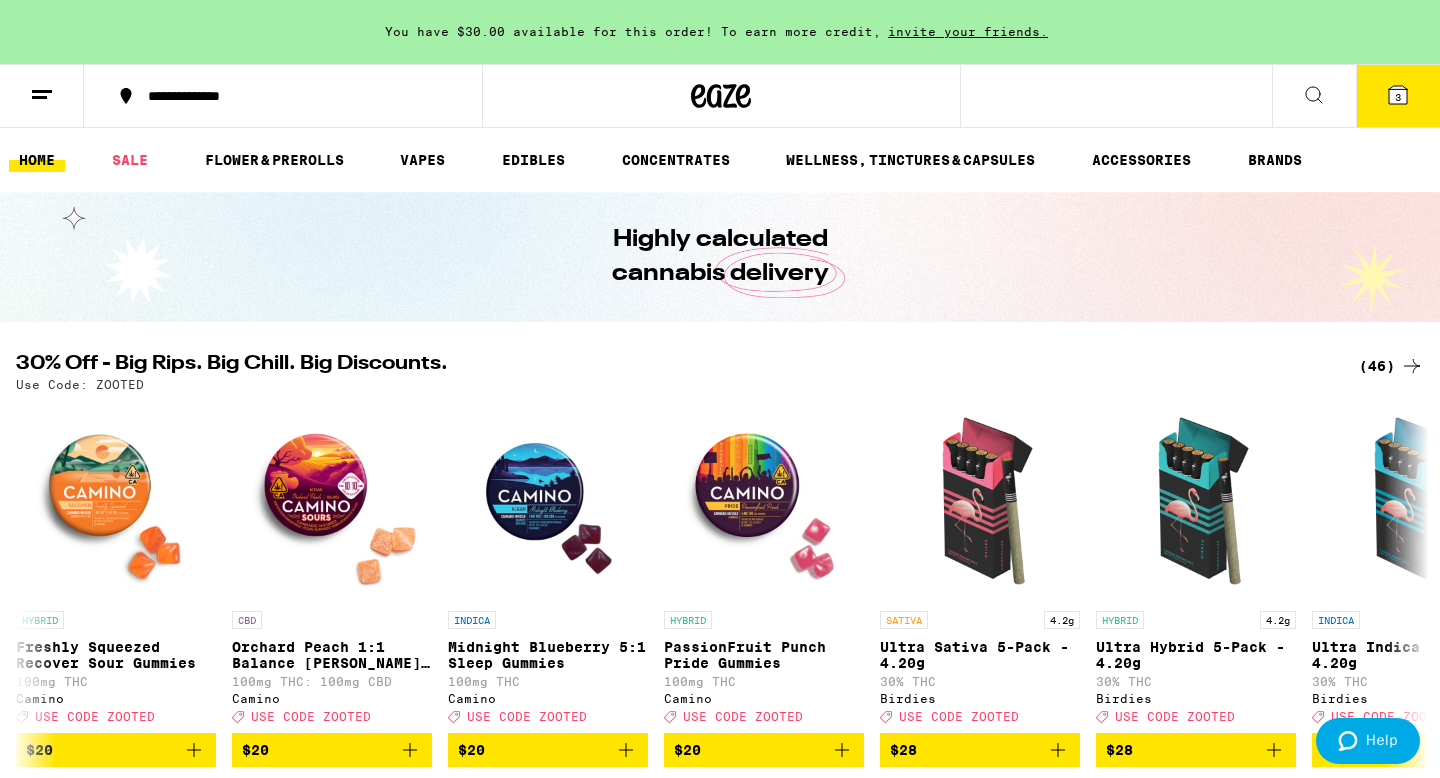click on "You have $30.00 available for this order! To earn more credit, invite your friends." at bounding box center [720, 32] 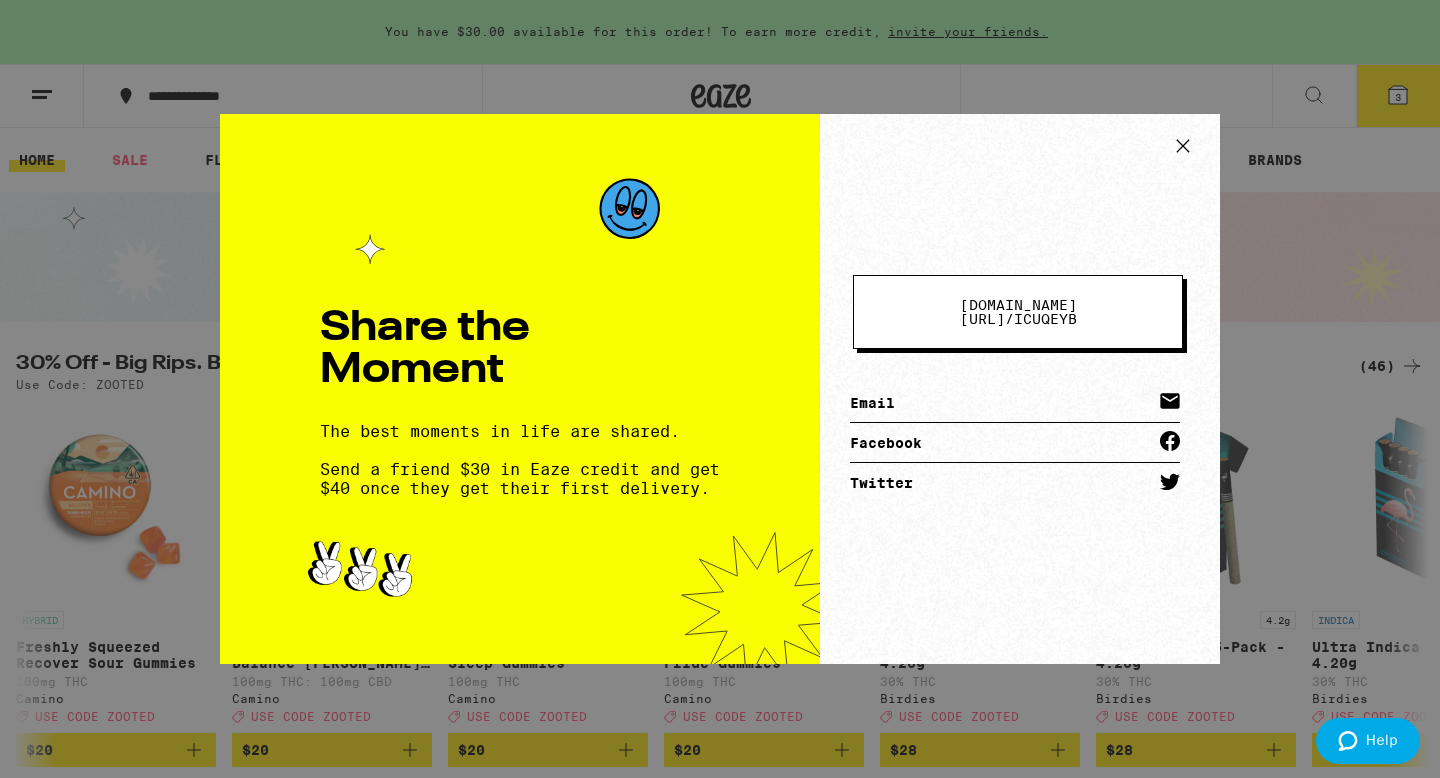 click on "Share the Moment The best moments in life are shared. Send a friend $30 in Eaze credit and get $40 once they get their first delivery. [DOMAIN_NAME][URL] / icuqeyb Email Facebook Twitter" at bounding box center (720, 389) 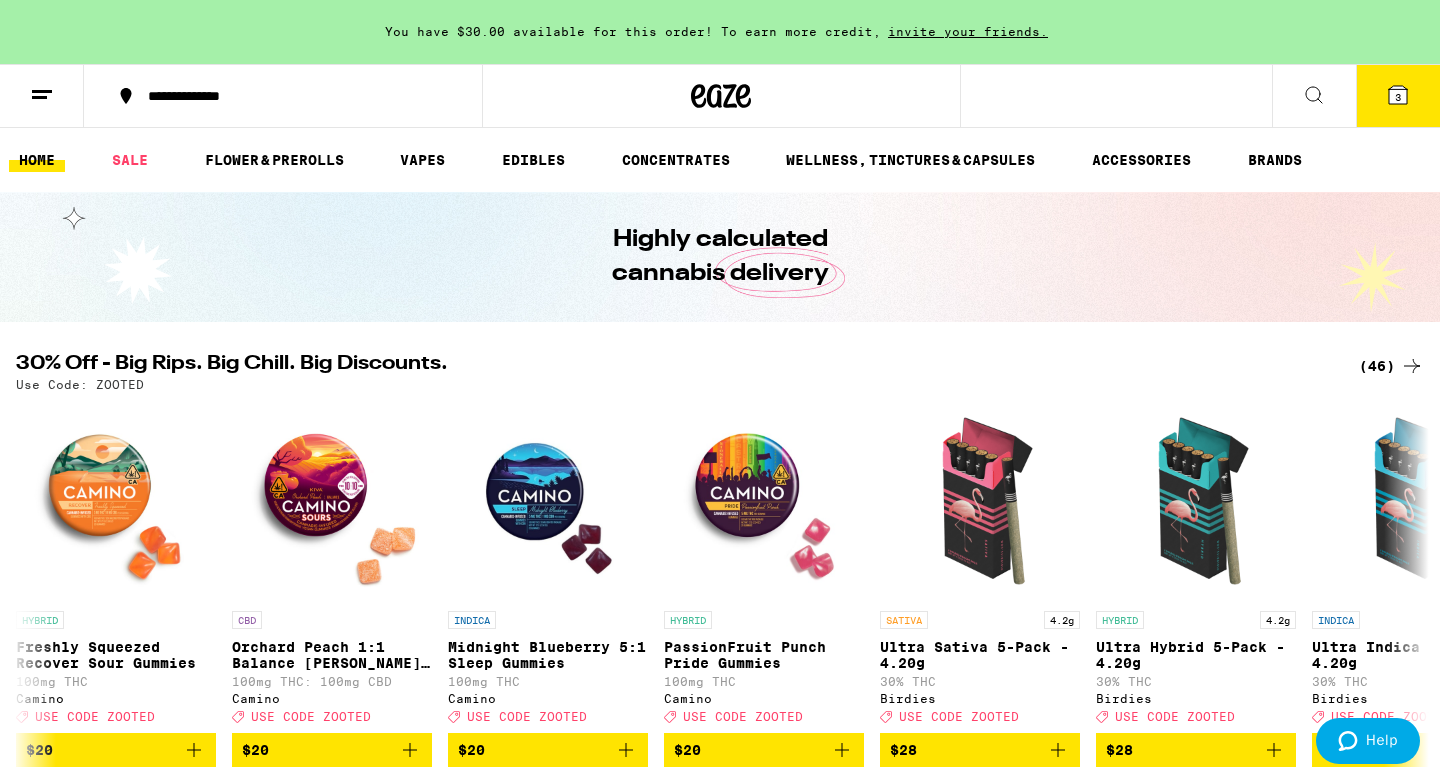 click 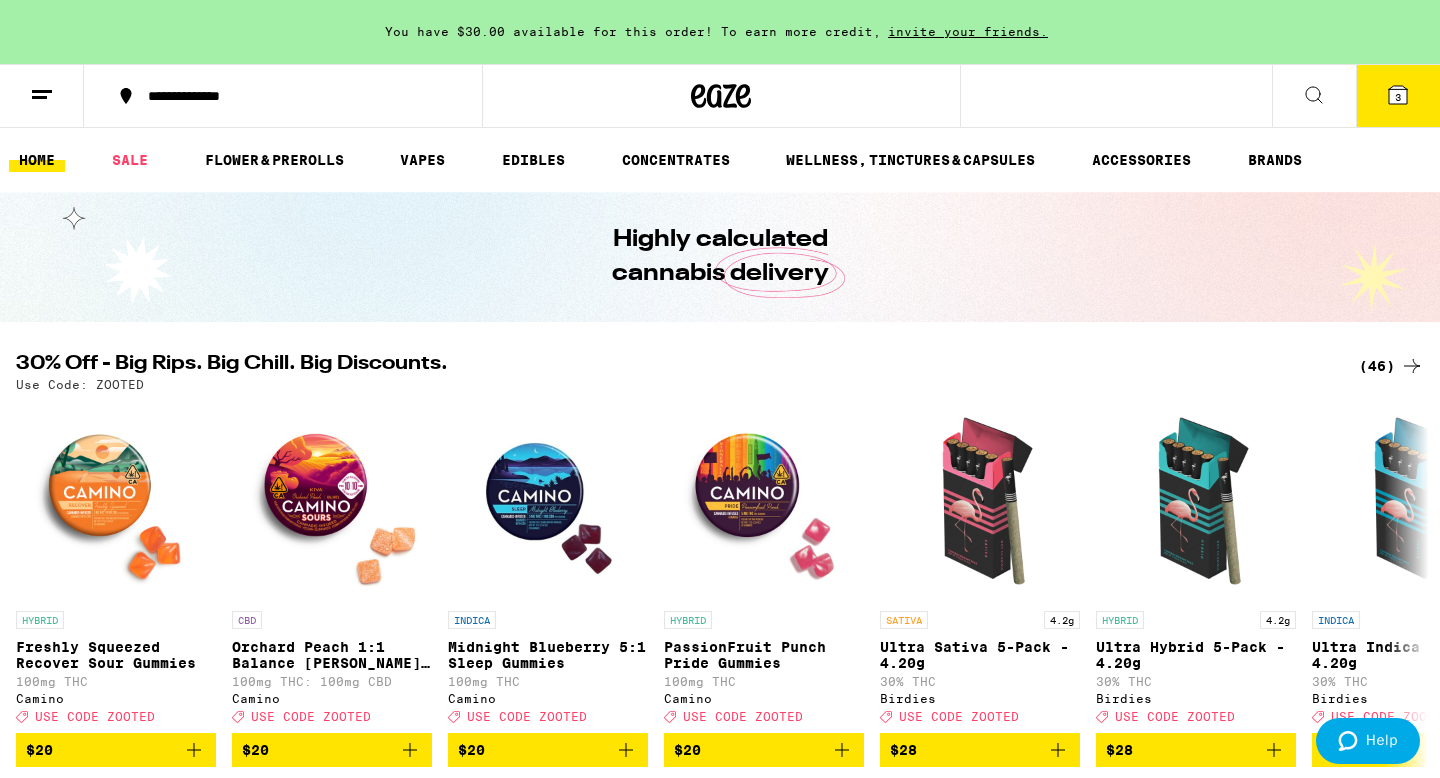 scroll, scrollTop: 0, scrollLeft: 0, axis: both 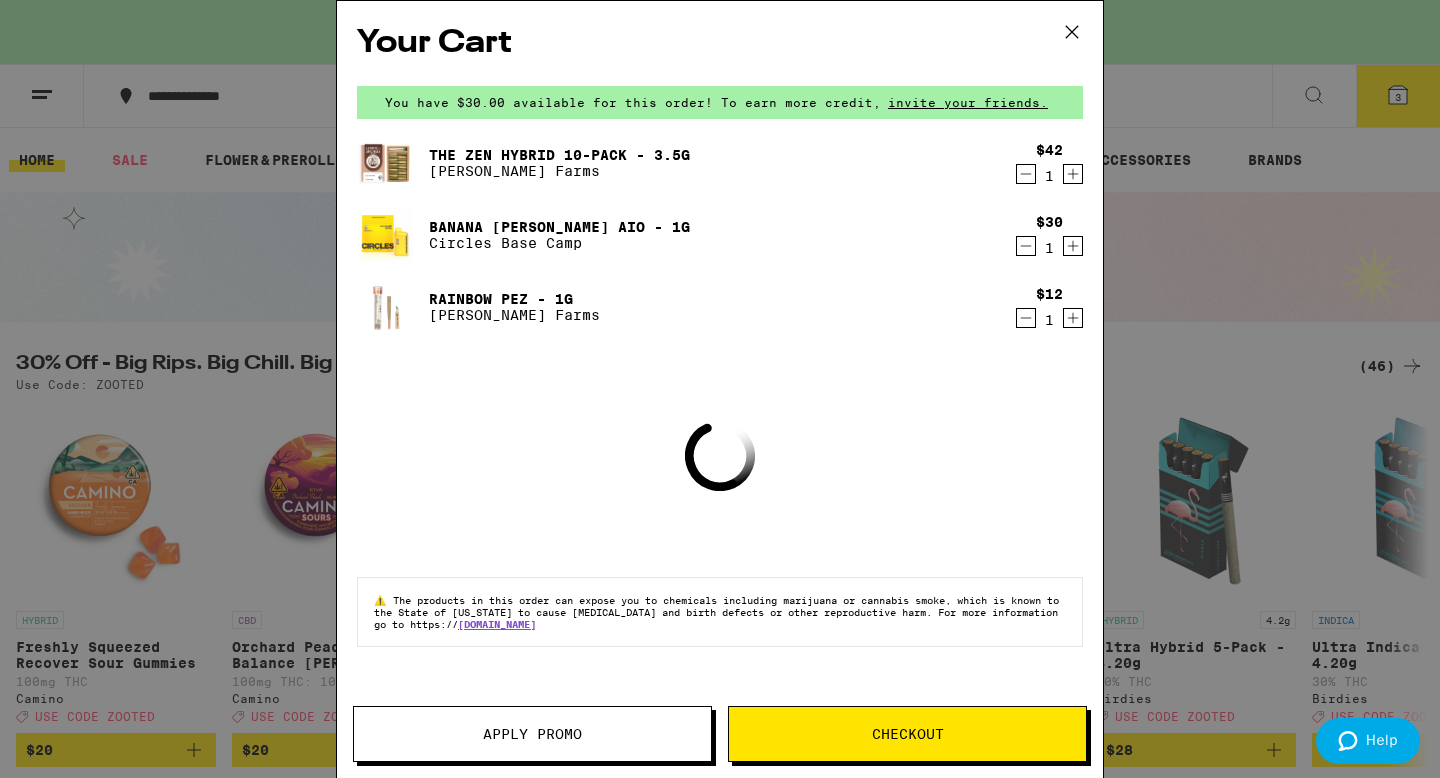 click 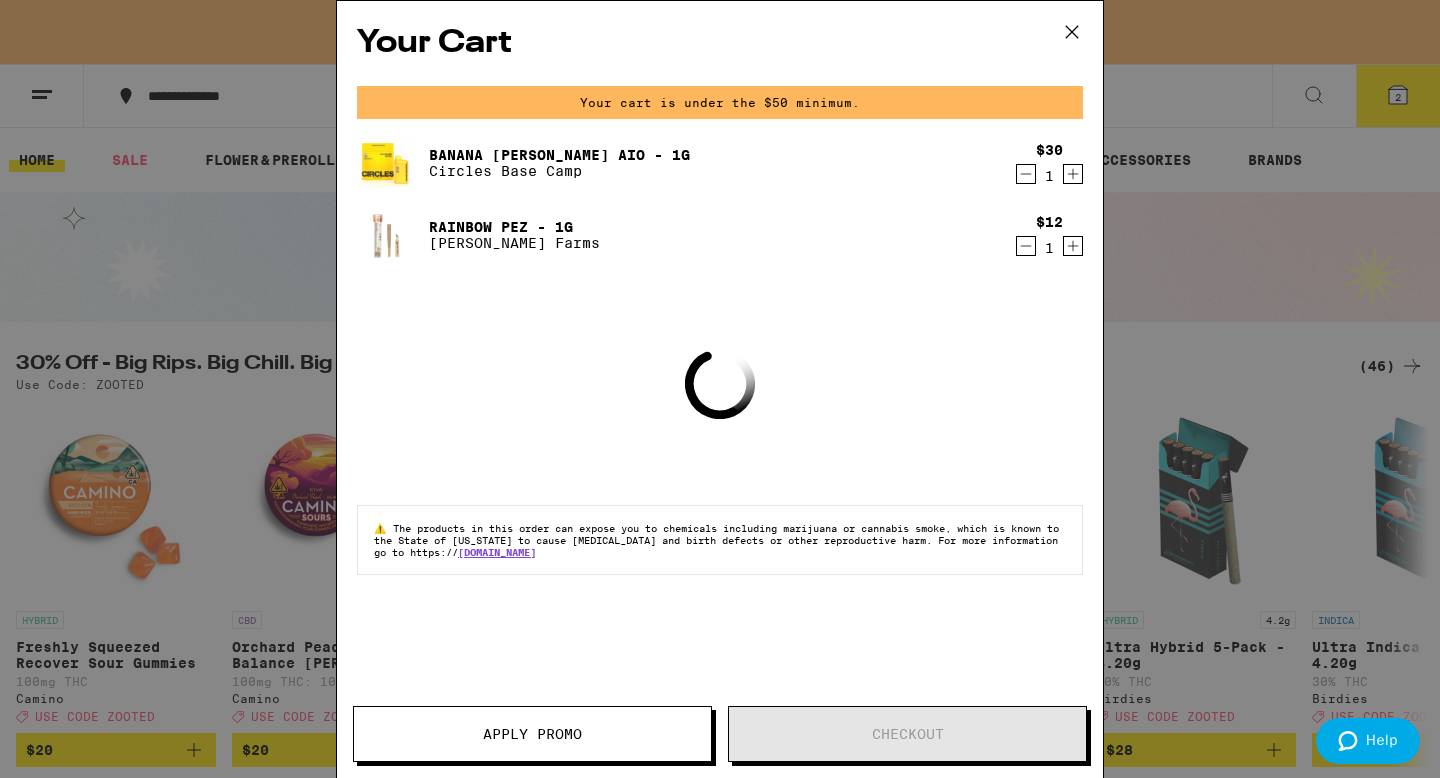 click 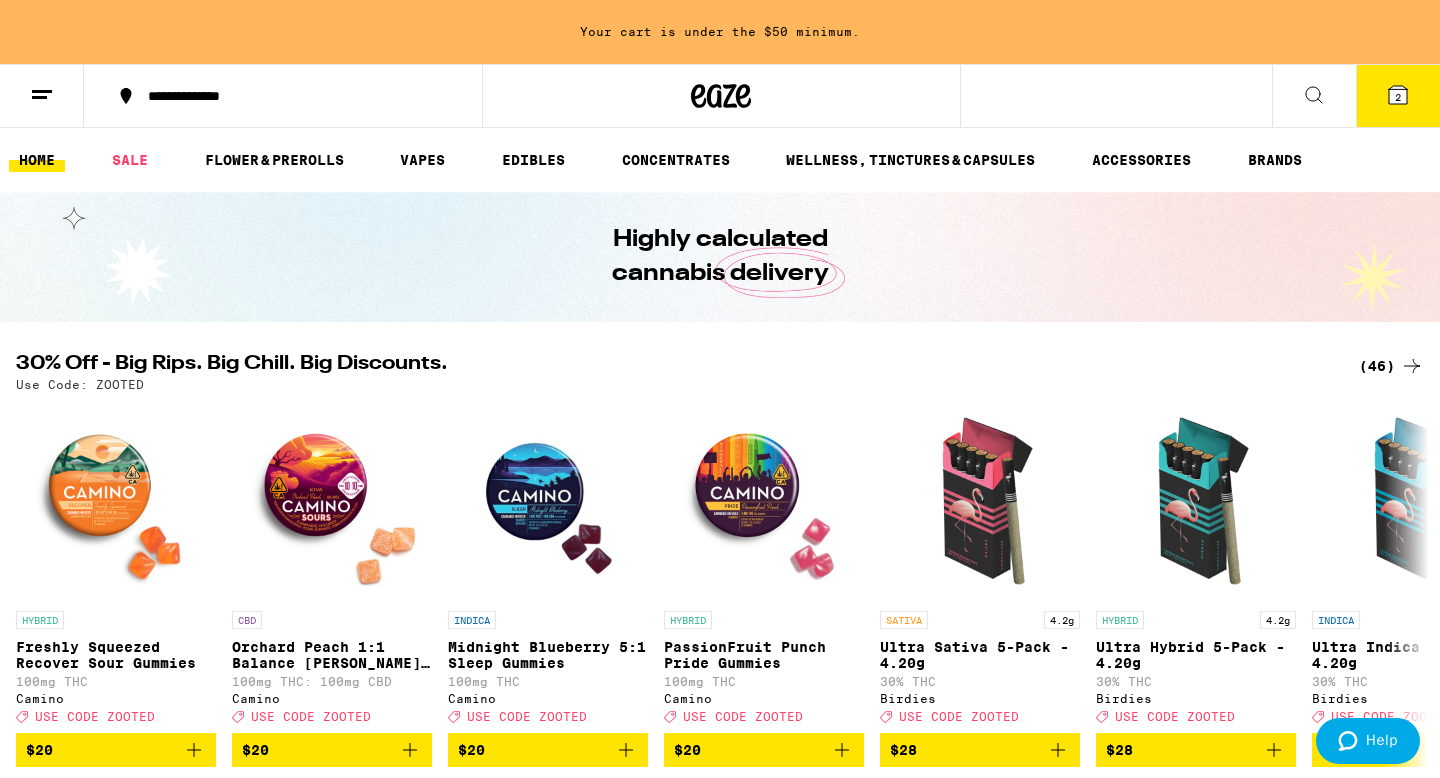 click on "2" at bounding box center [1398, 97] 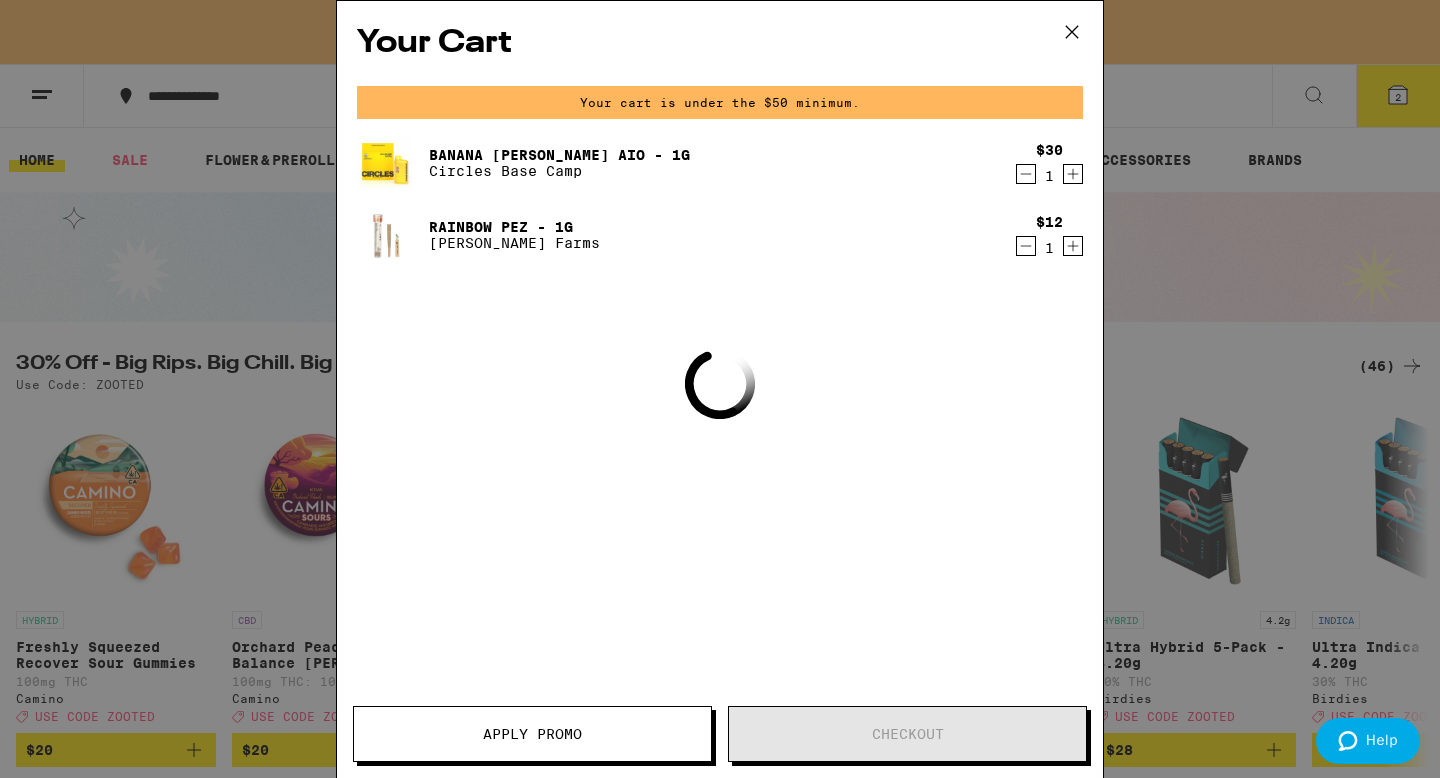 click 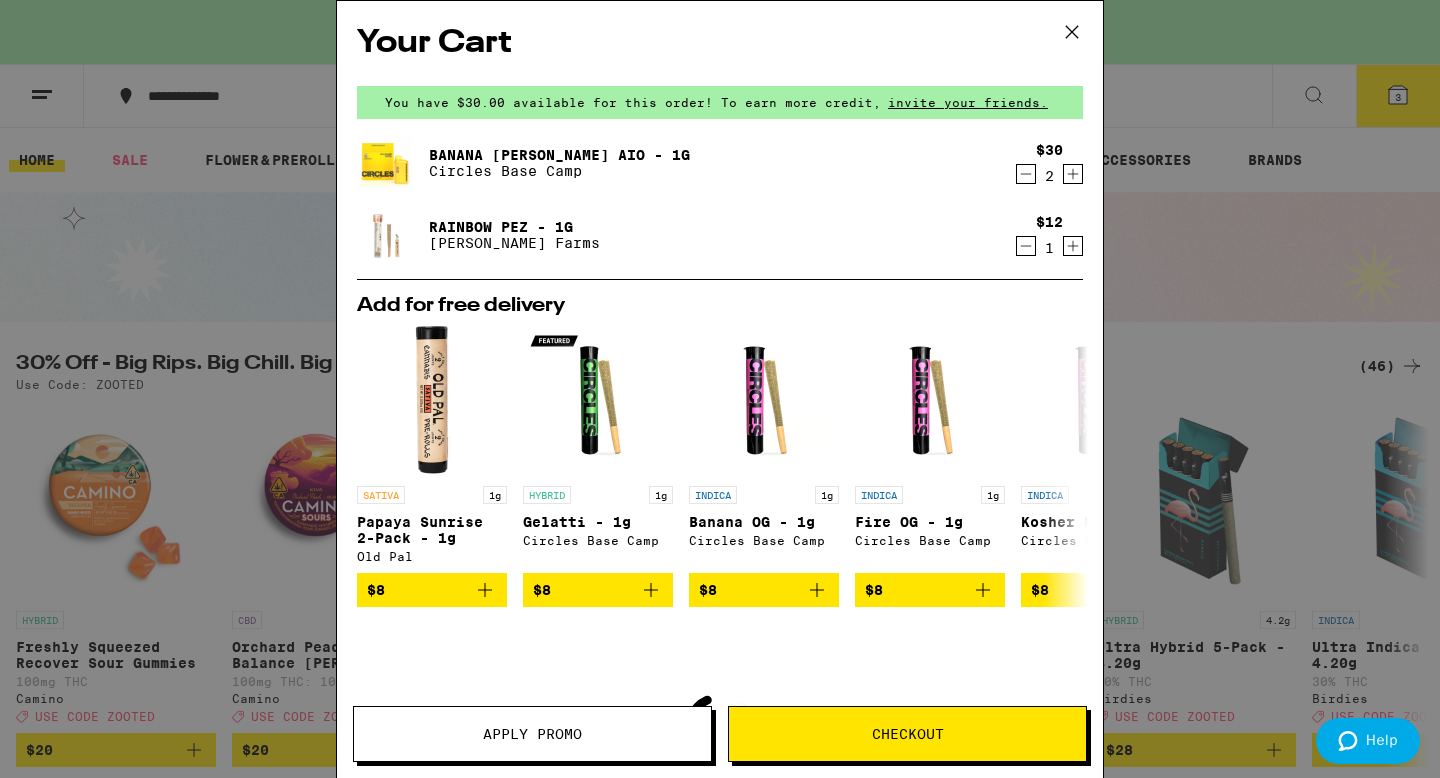 click 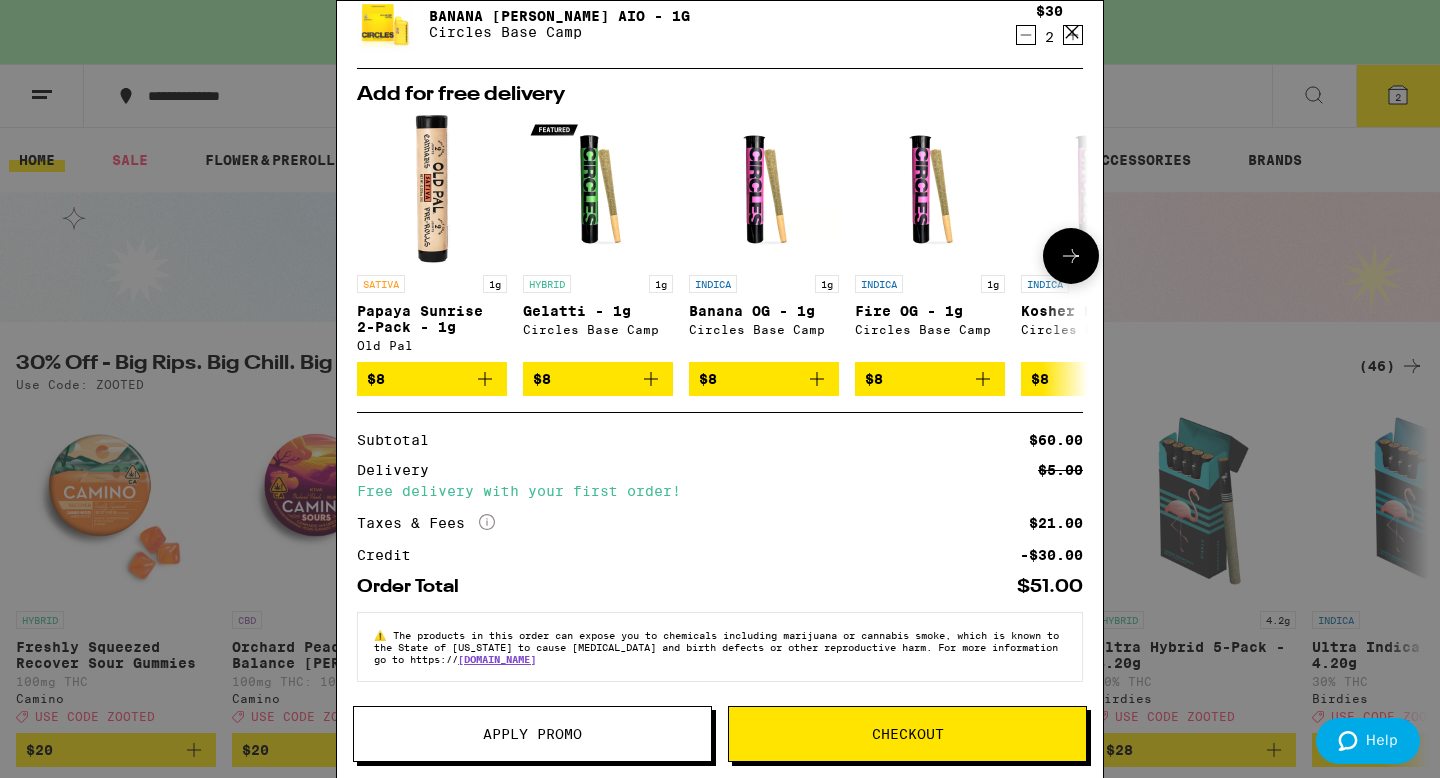 scroll, scrollTop: 151, scrollLeft: 0, axis: vertical 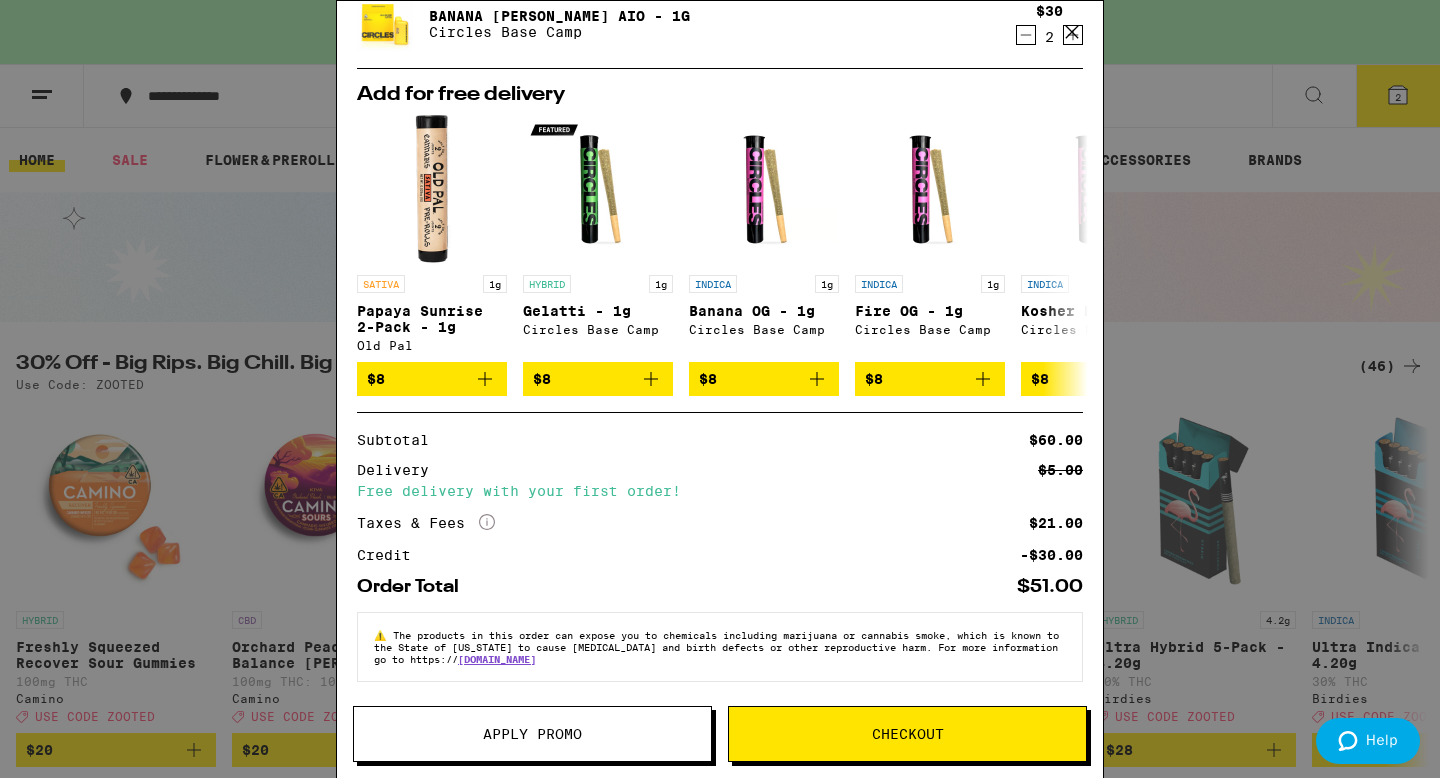 click on "Checkout" at bounding box center (908, 734) 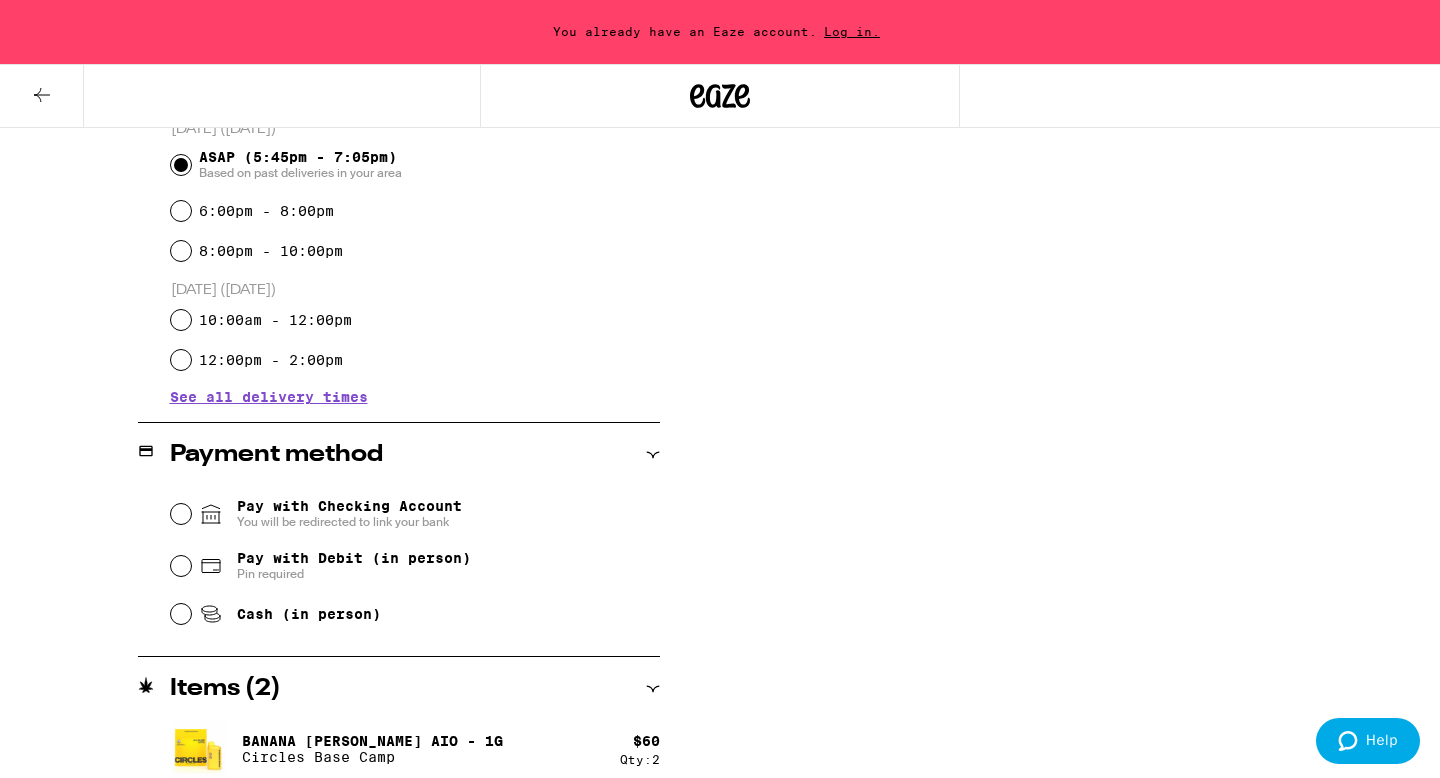 scroll, scrollTop: 602, scrollLeft: 0, axis: vertical 